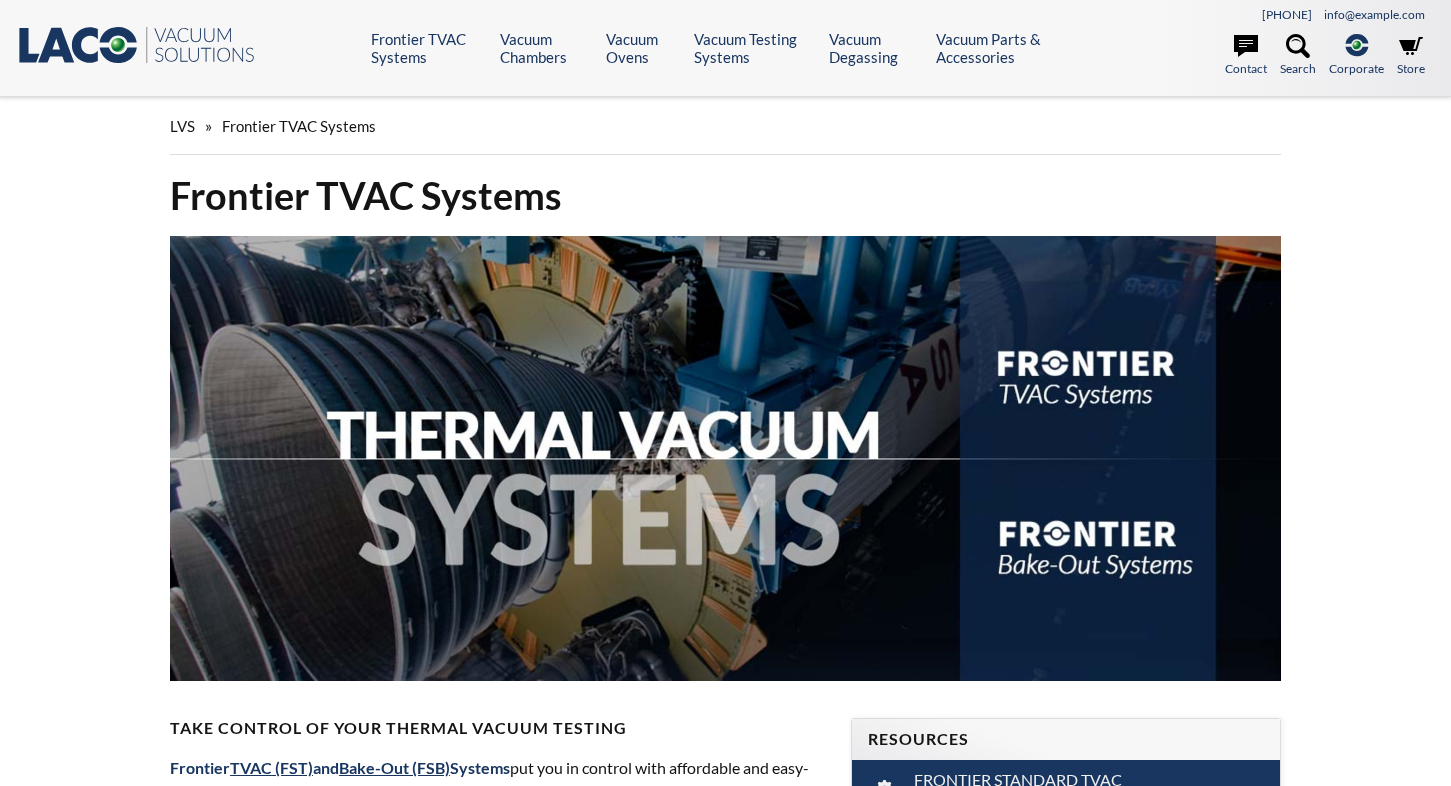 scroll, scrollTop: 0, scrollLeft: 0, axis: both 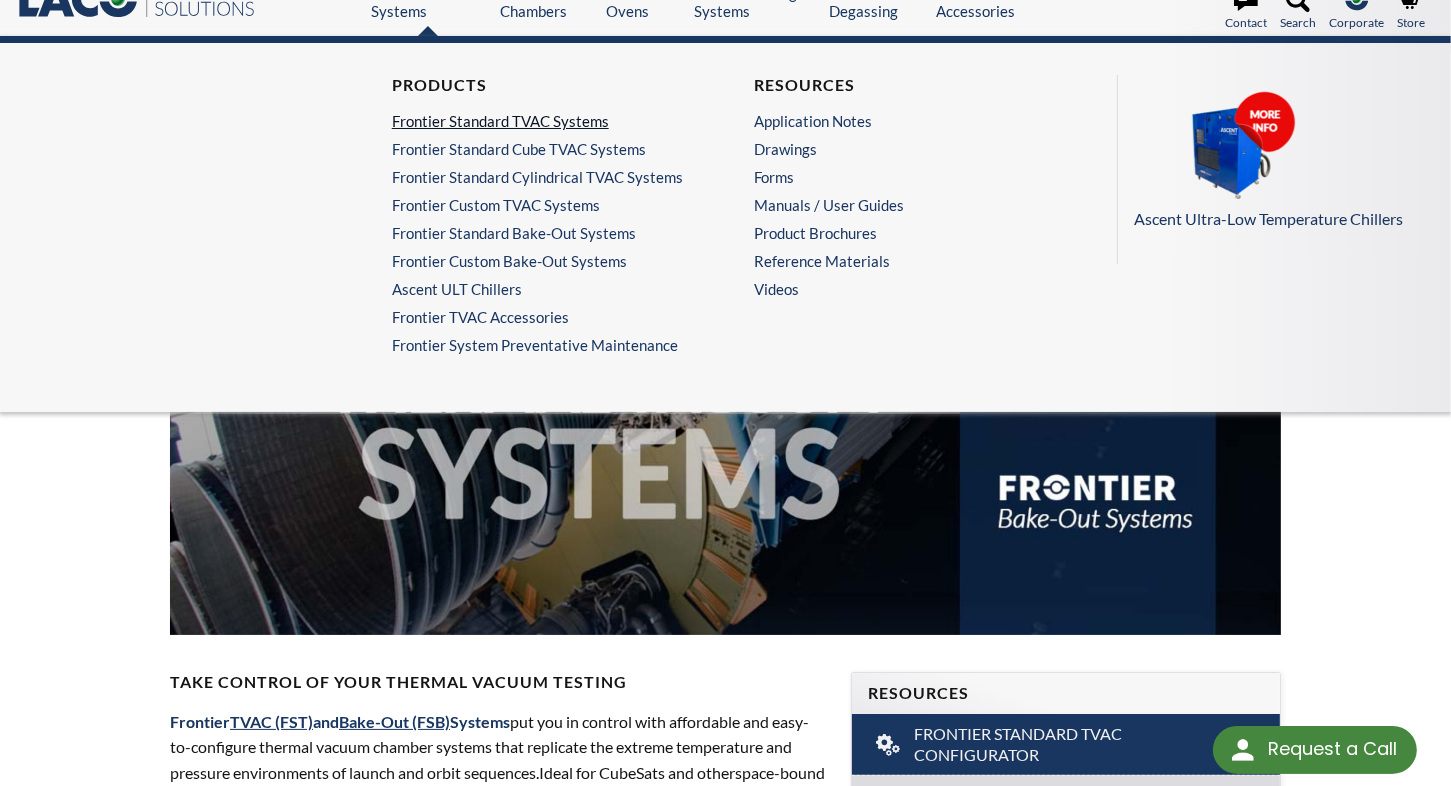 click on "Frontier Standard TVAC Systems" at bounding box center (539, 121) 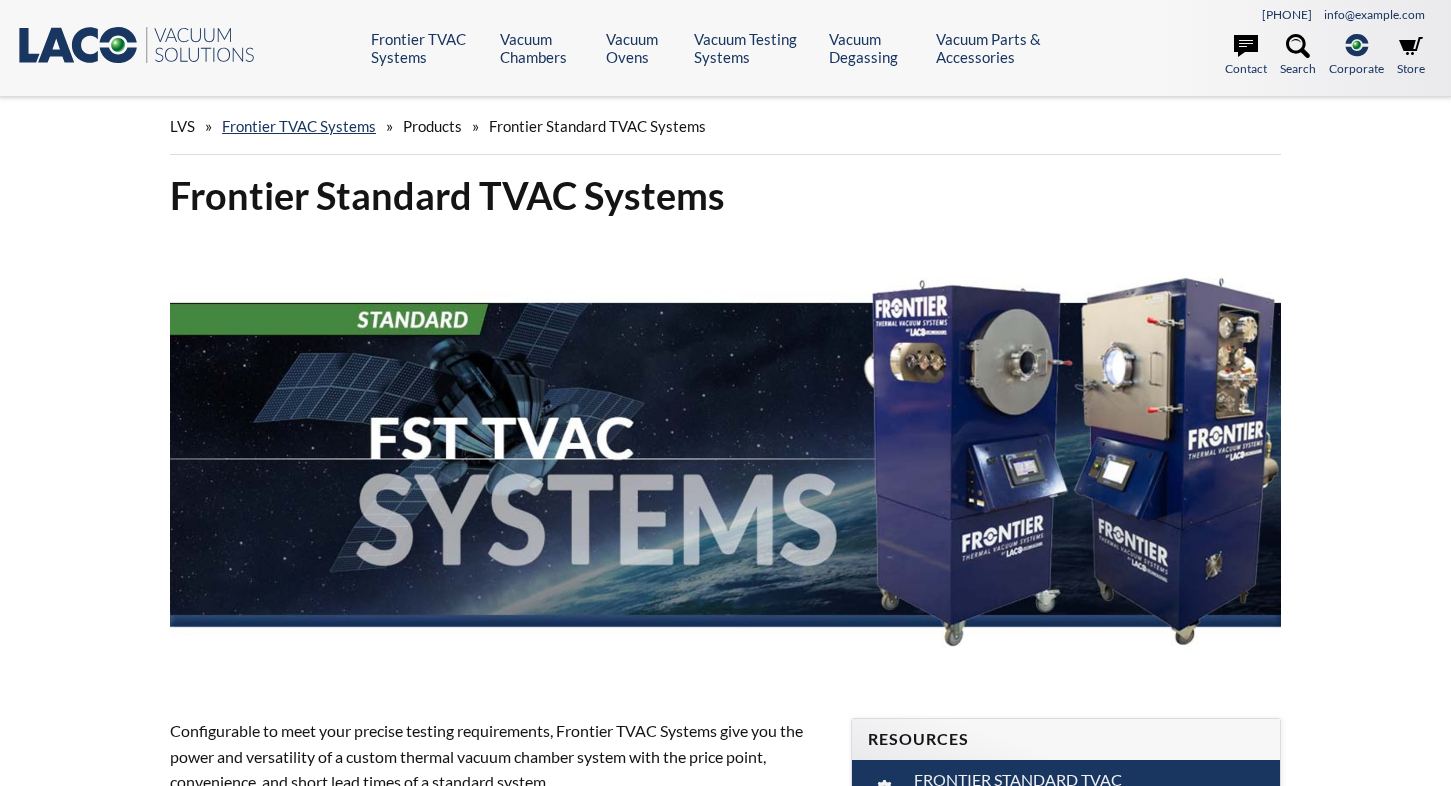 scroll, scrollTop: 0, scrollLeft: 0, axis: both 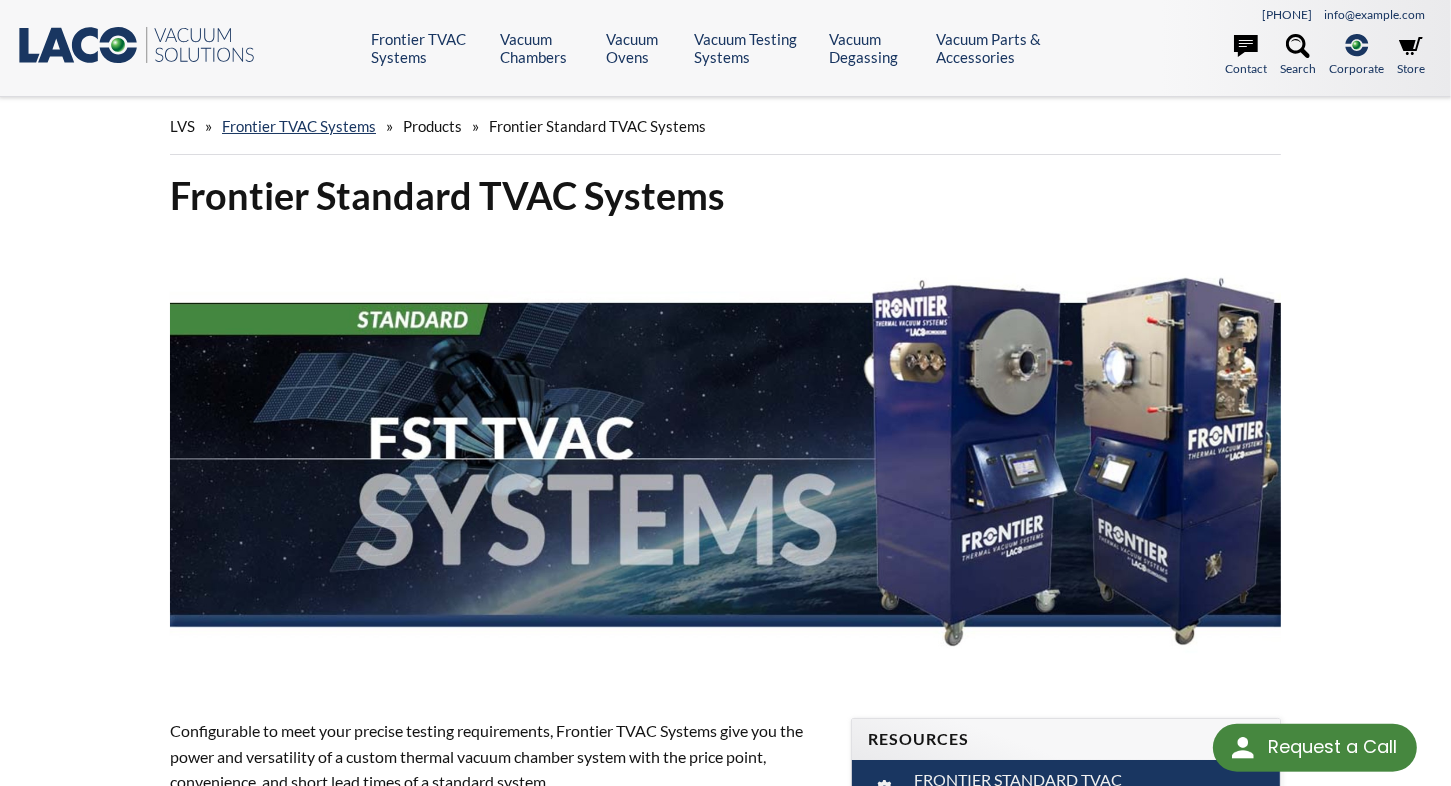 select 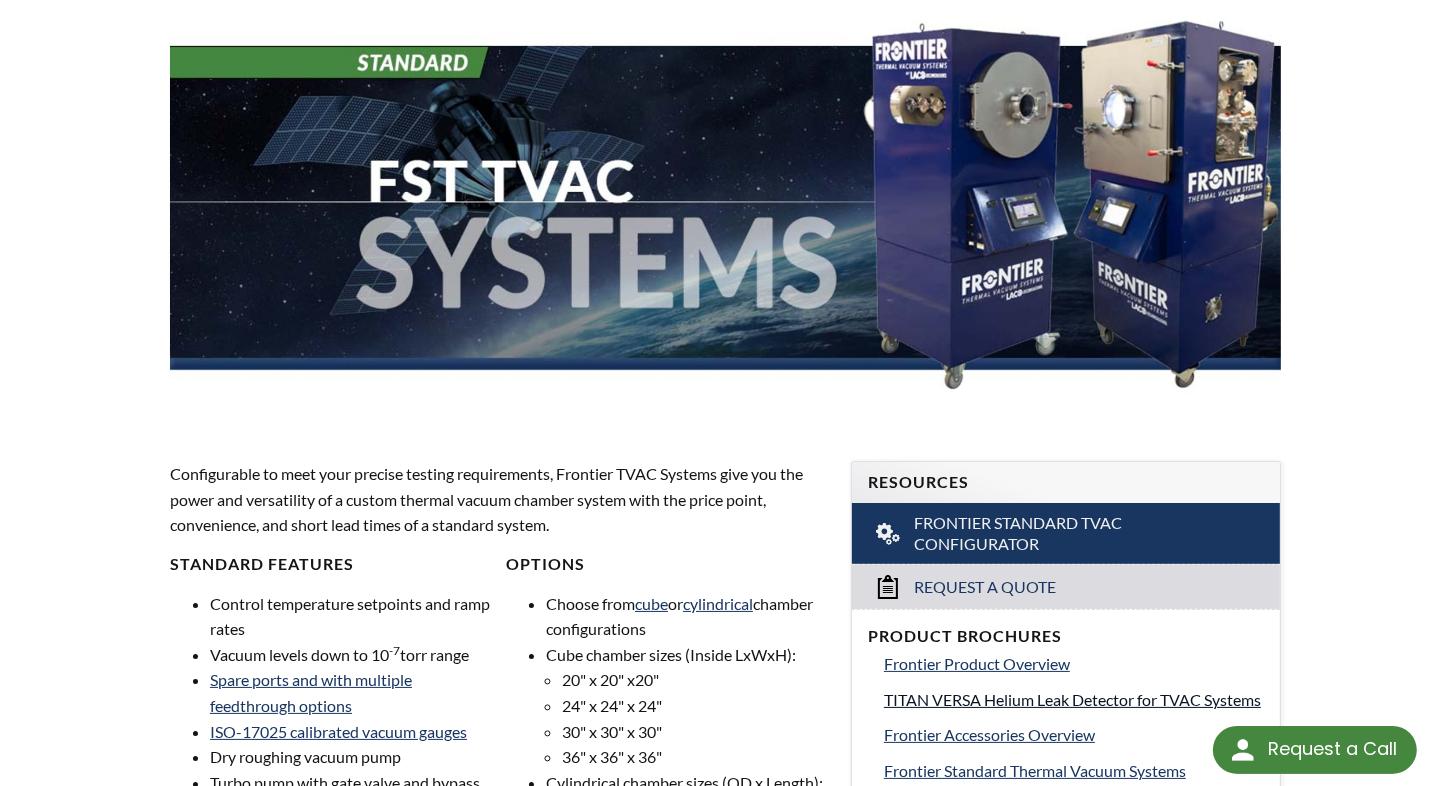 scroll, scrollTop: 258, scrollLeft: 0, axis: vertical 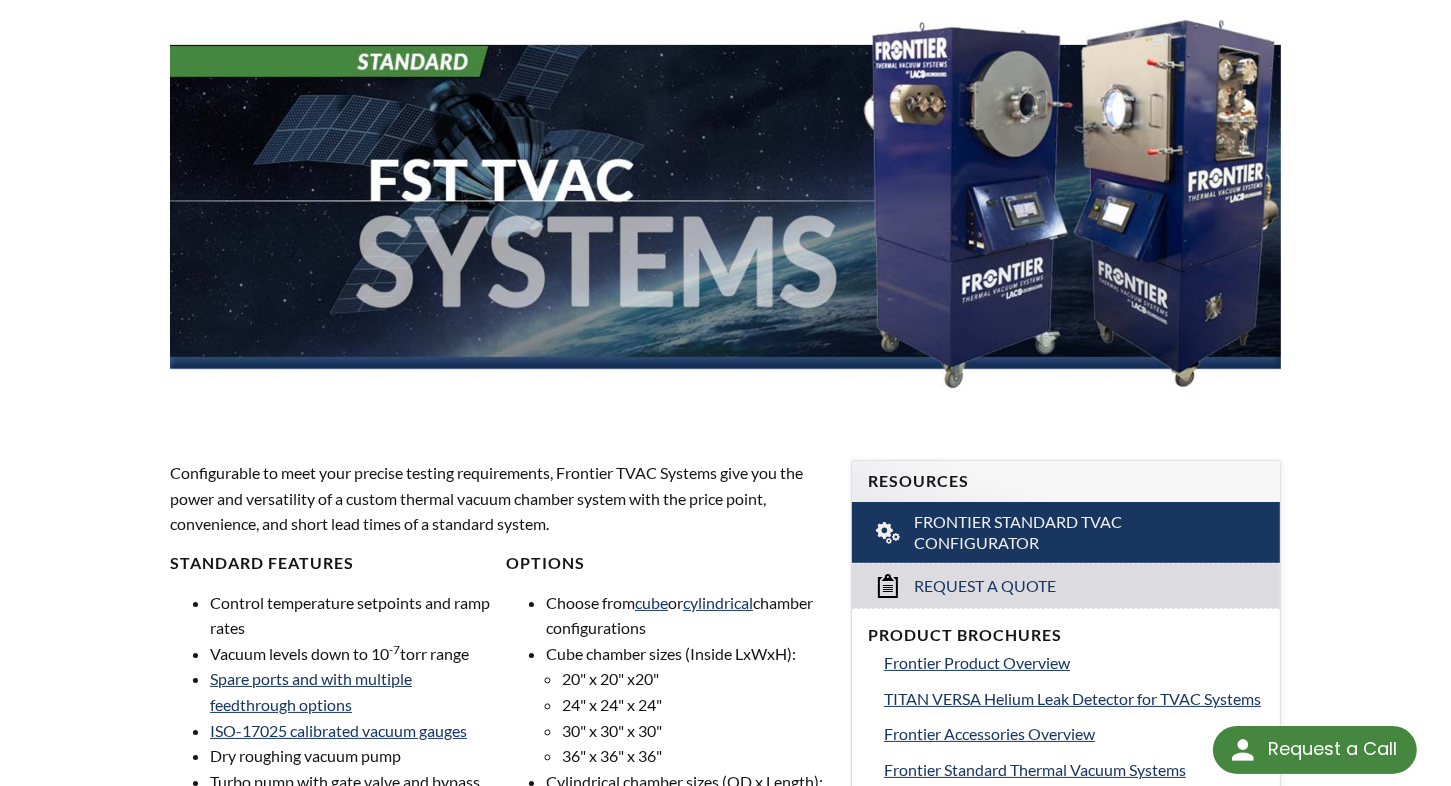 click on "Request a Call" at bounding box center [1332, 749] 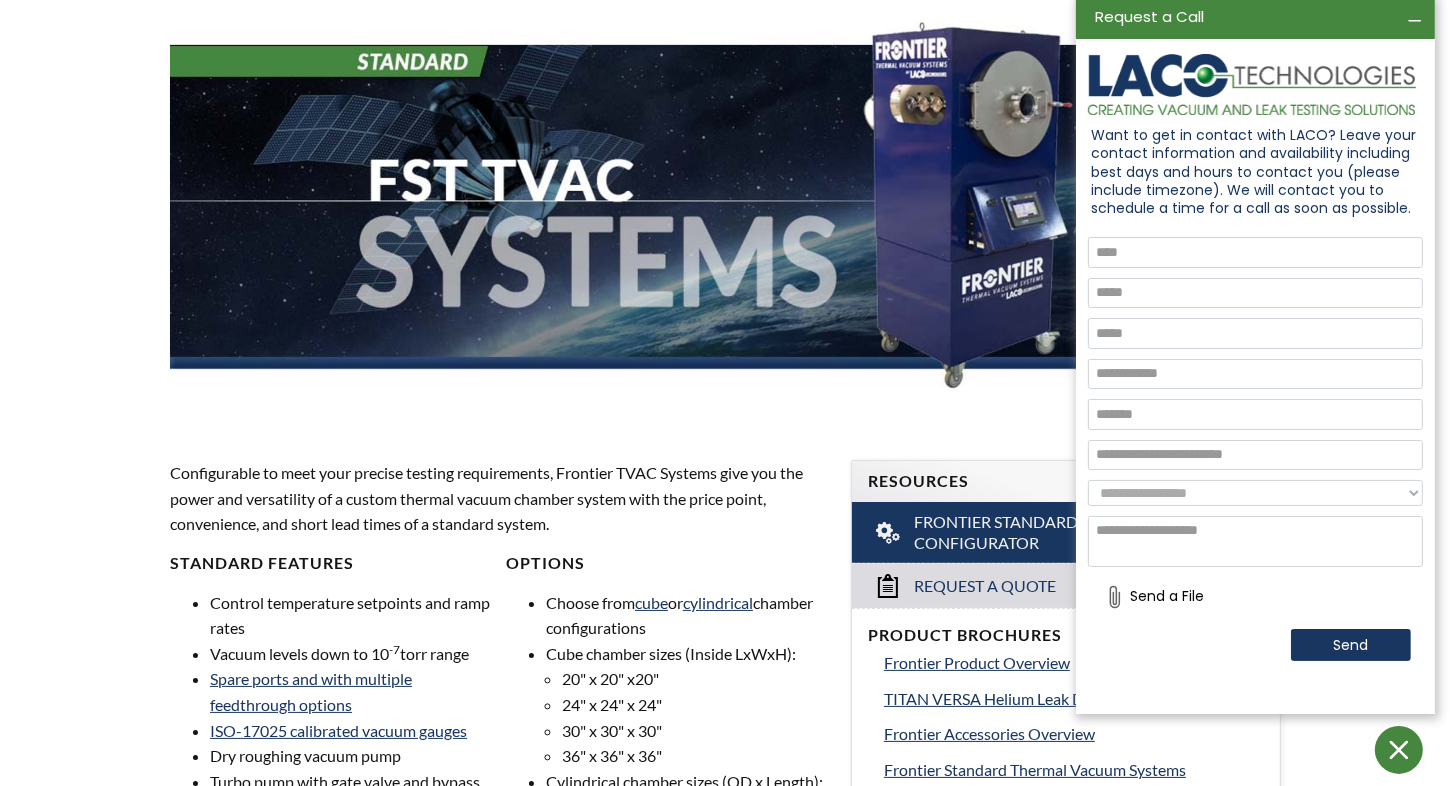 scroll, scrollTop: 0, scrollLeft: 0, axis: both 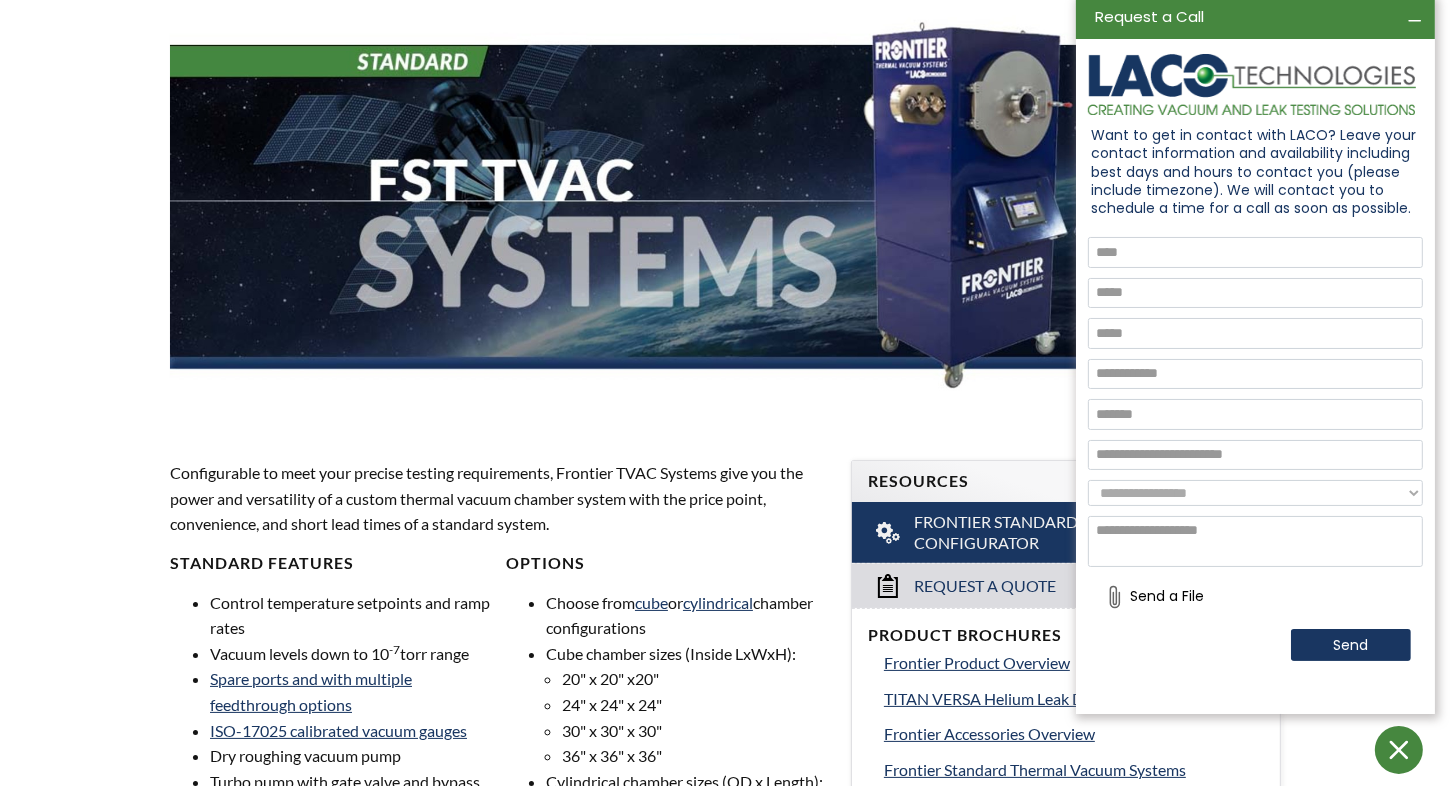 click at bounding box center [1255, 252] 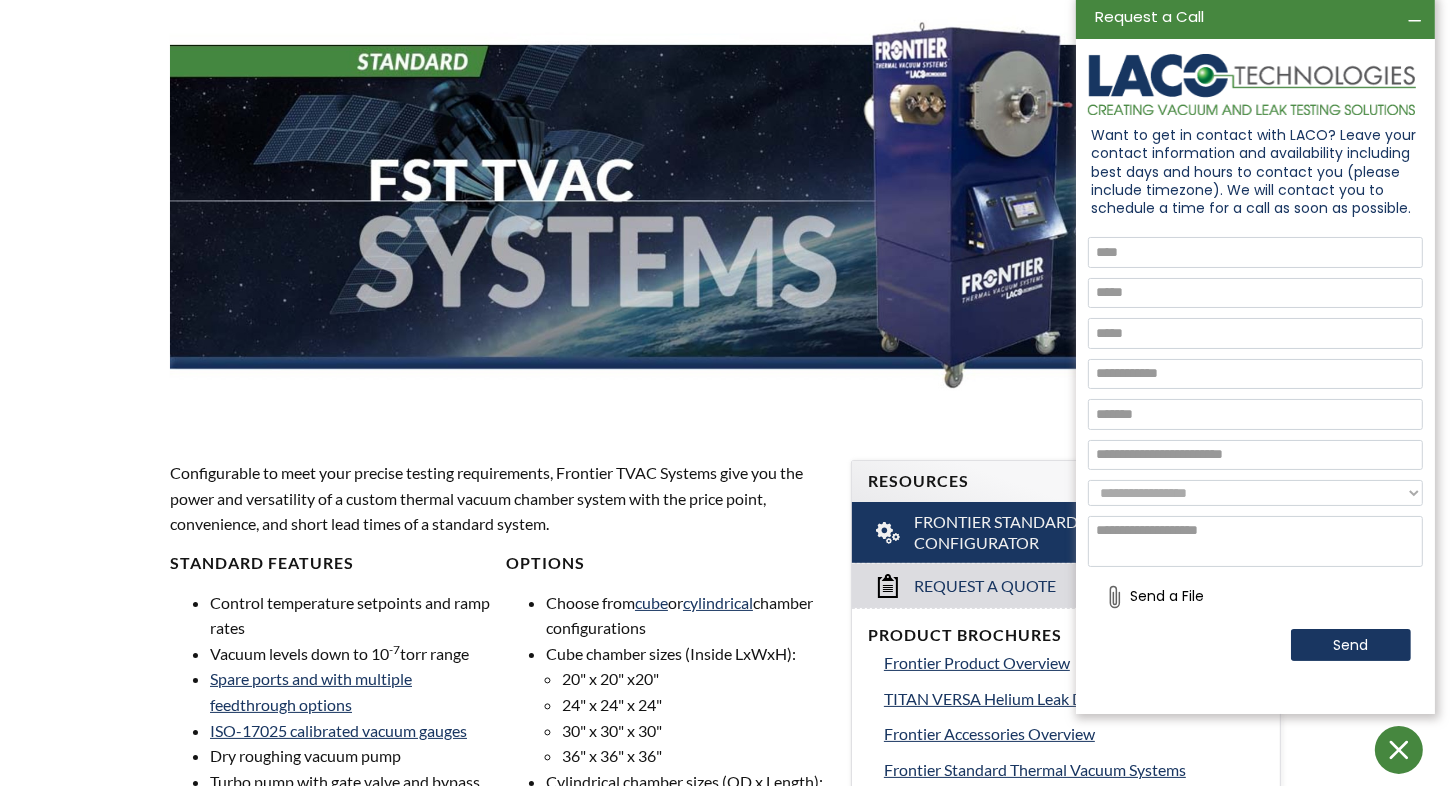 type on "**********" 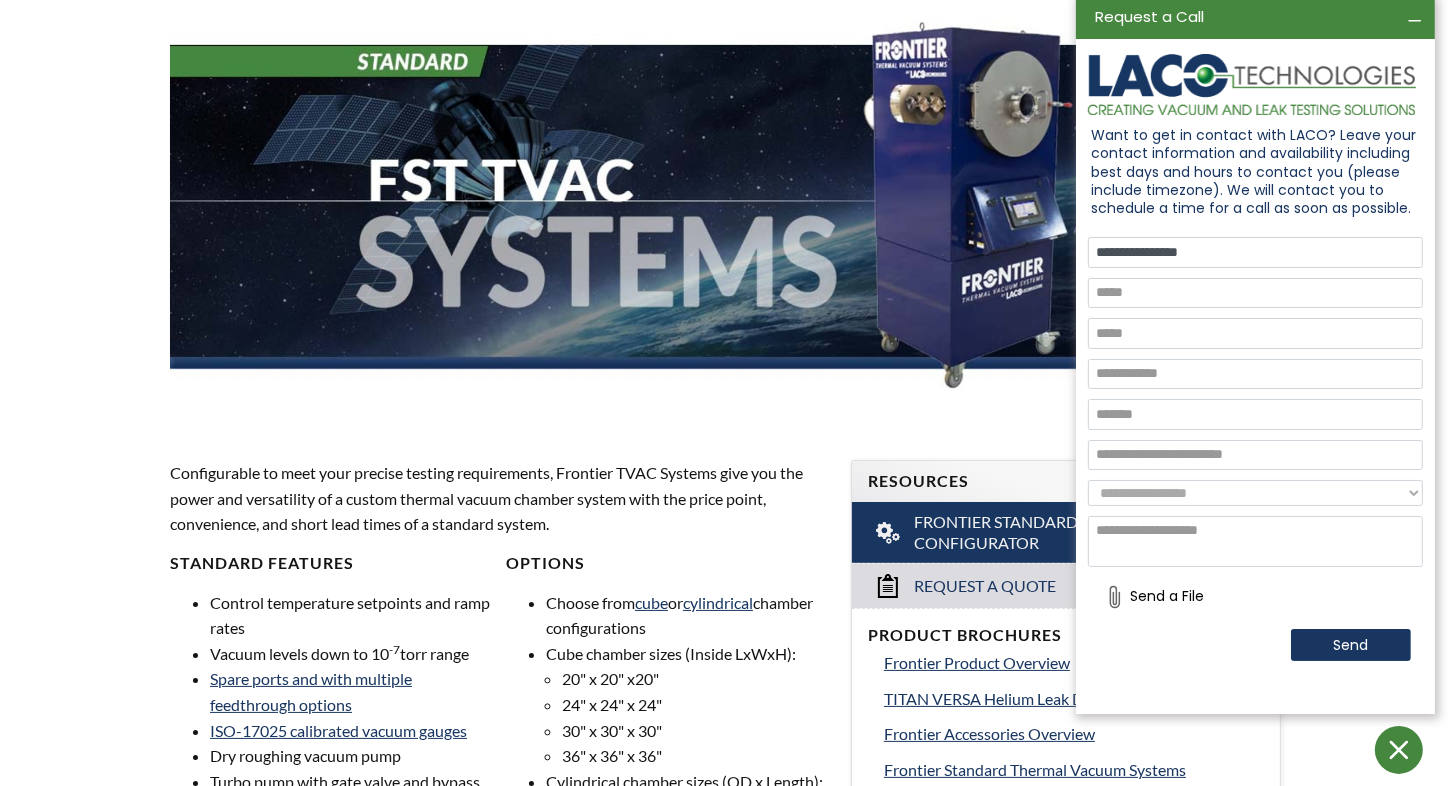 type on "**********" 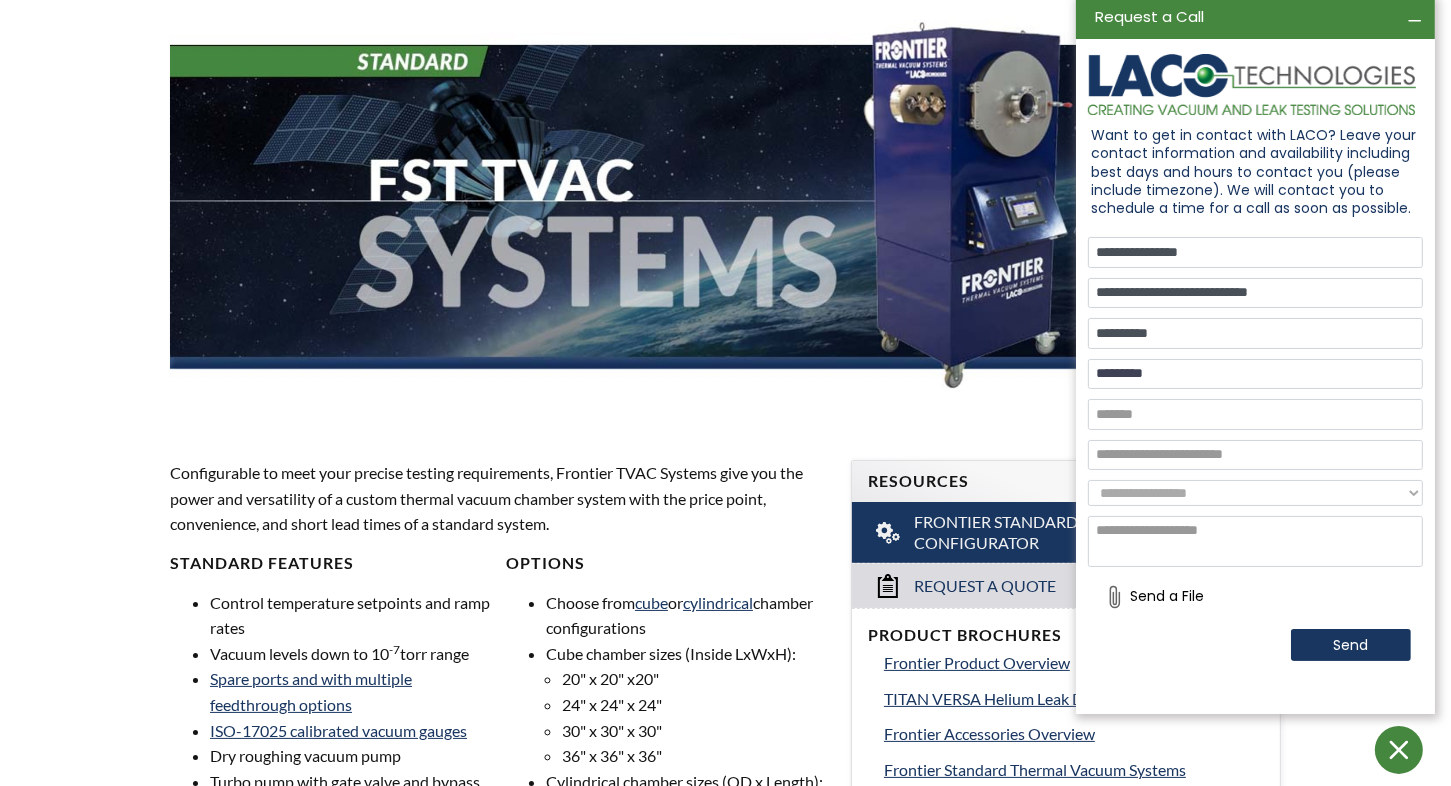 type on "**********" 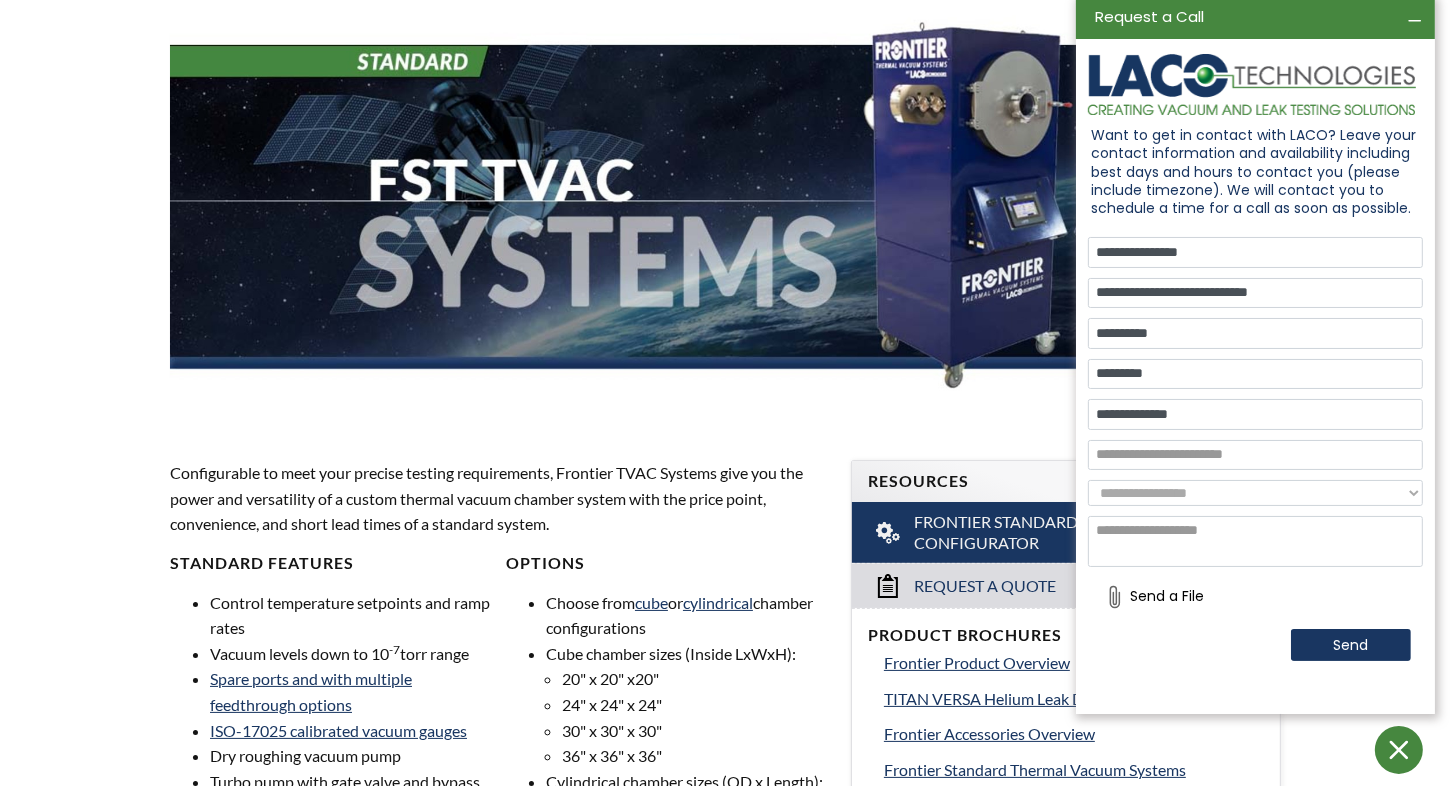click at bounding box center [1255, 455] 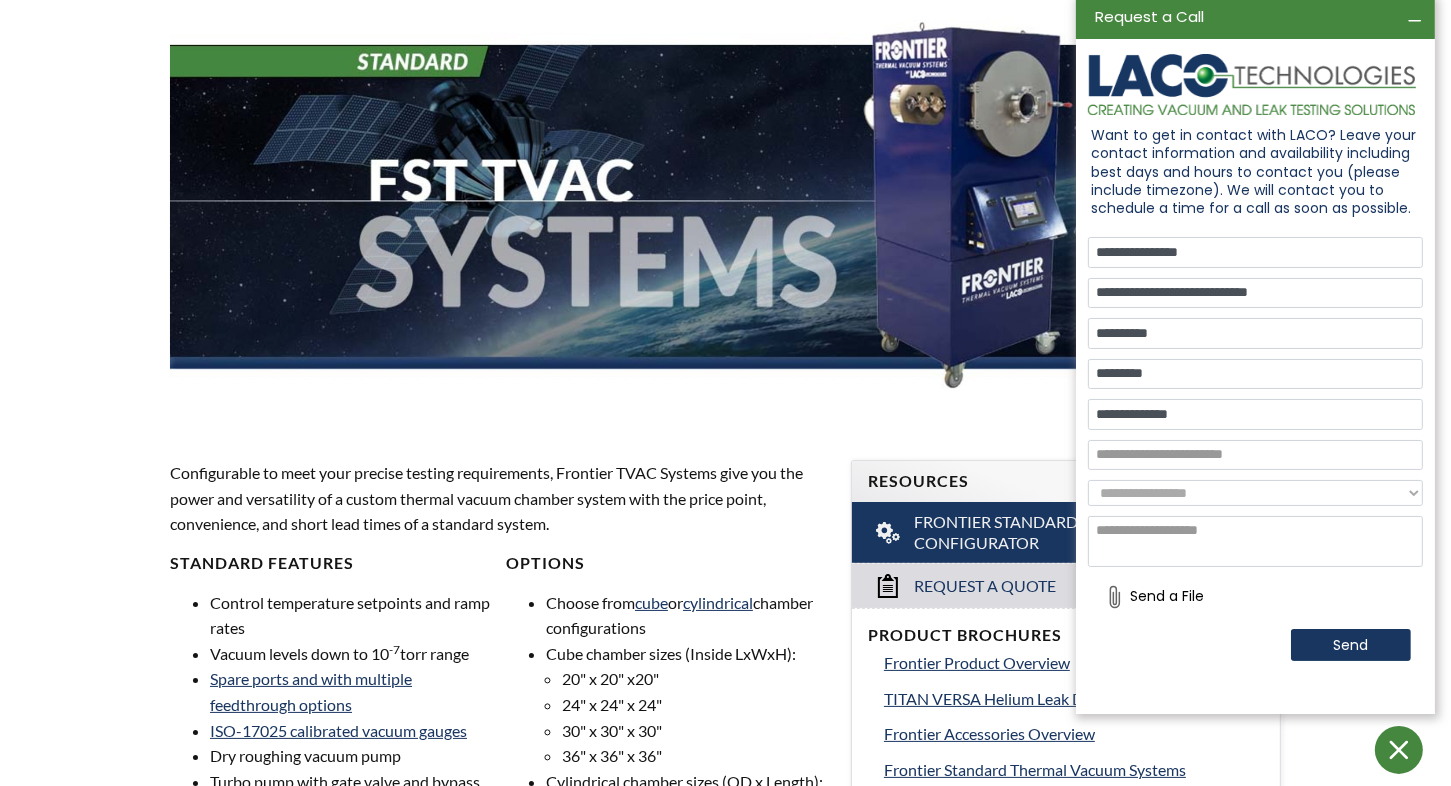 click on "**********" at bounding box center (1255, 493) 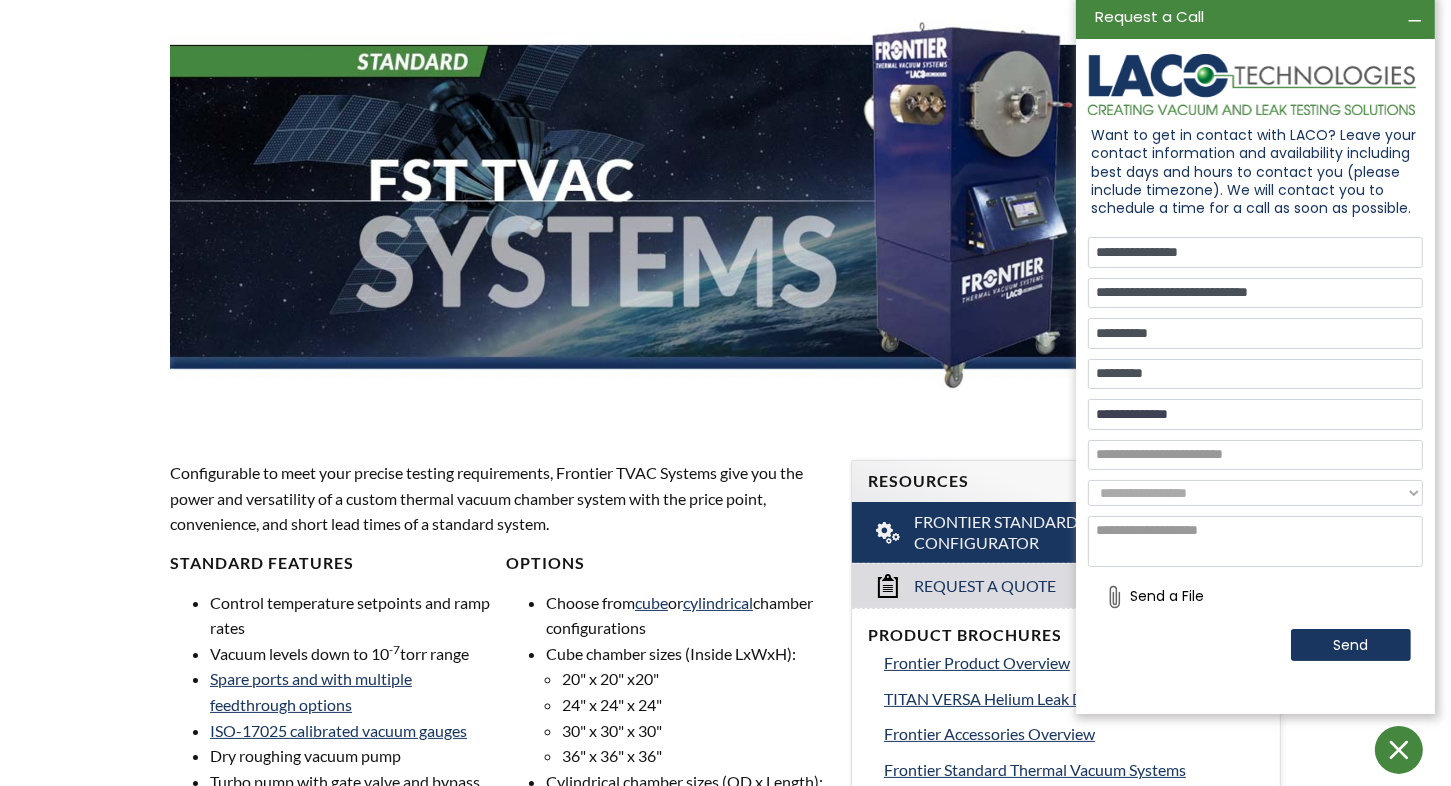 drag, startPoint x: 1250, startPoint y: 408, endPoint x: 947, endPoint y: 386, distance: 303.79764 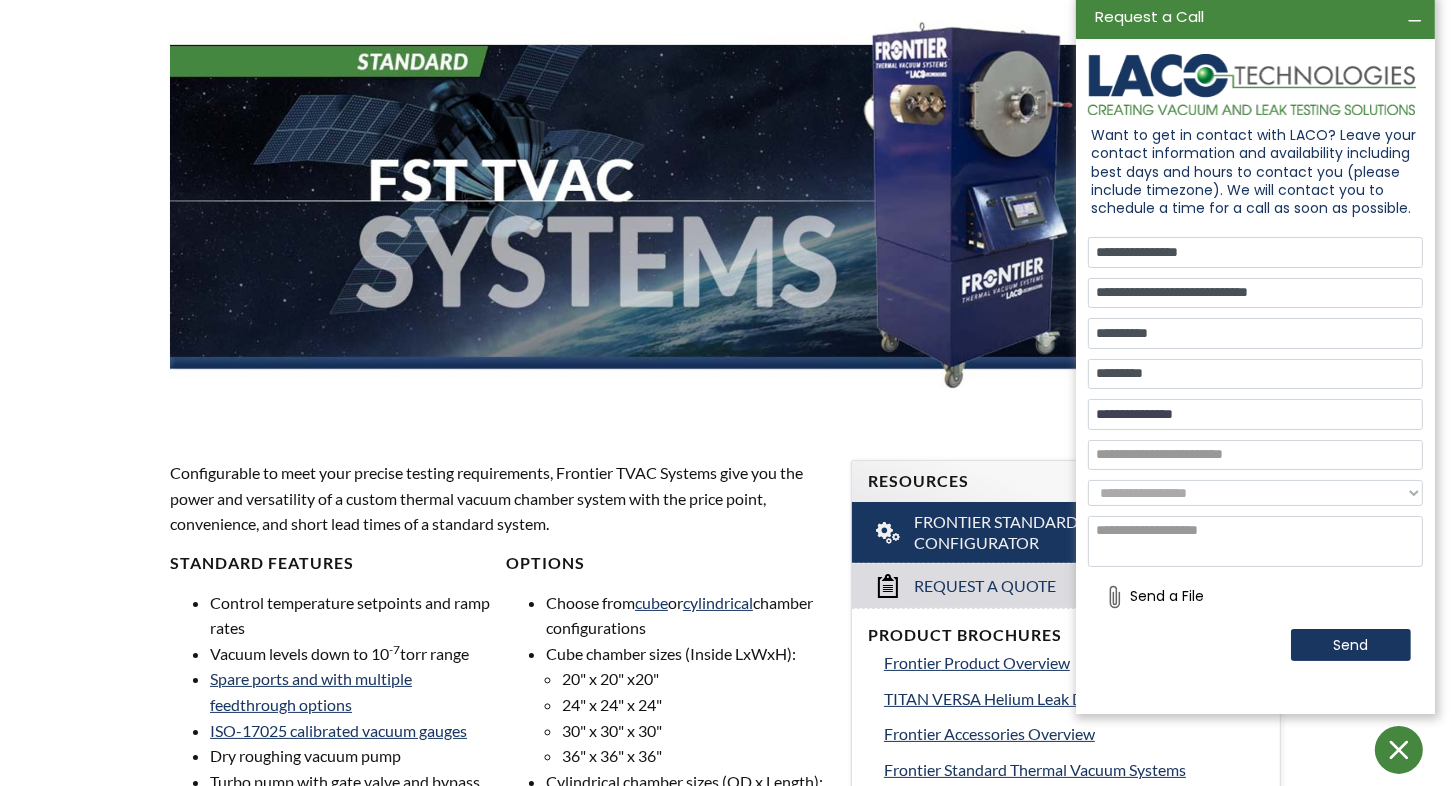 type on "**********" 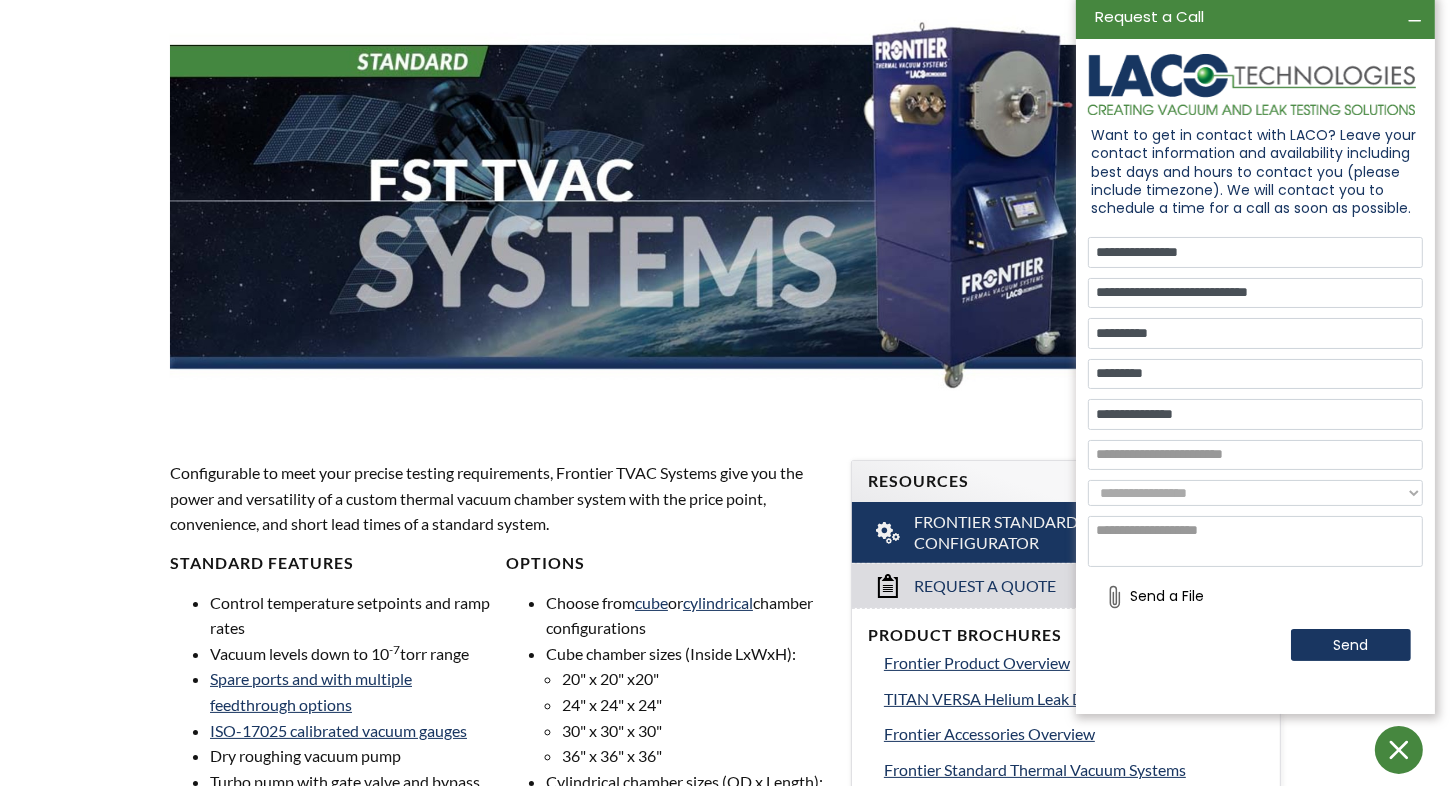 click at bounding box center [1255, 455] 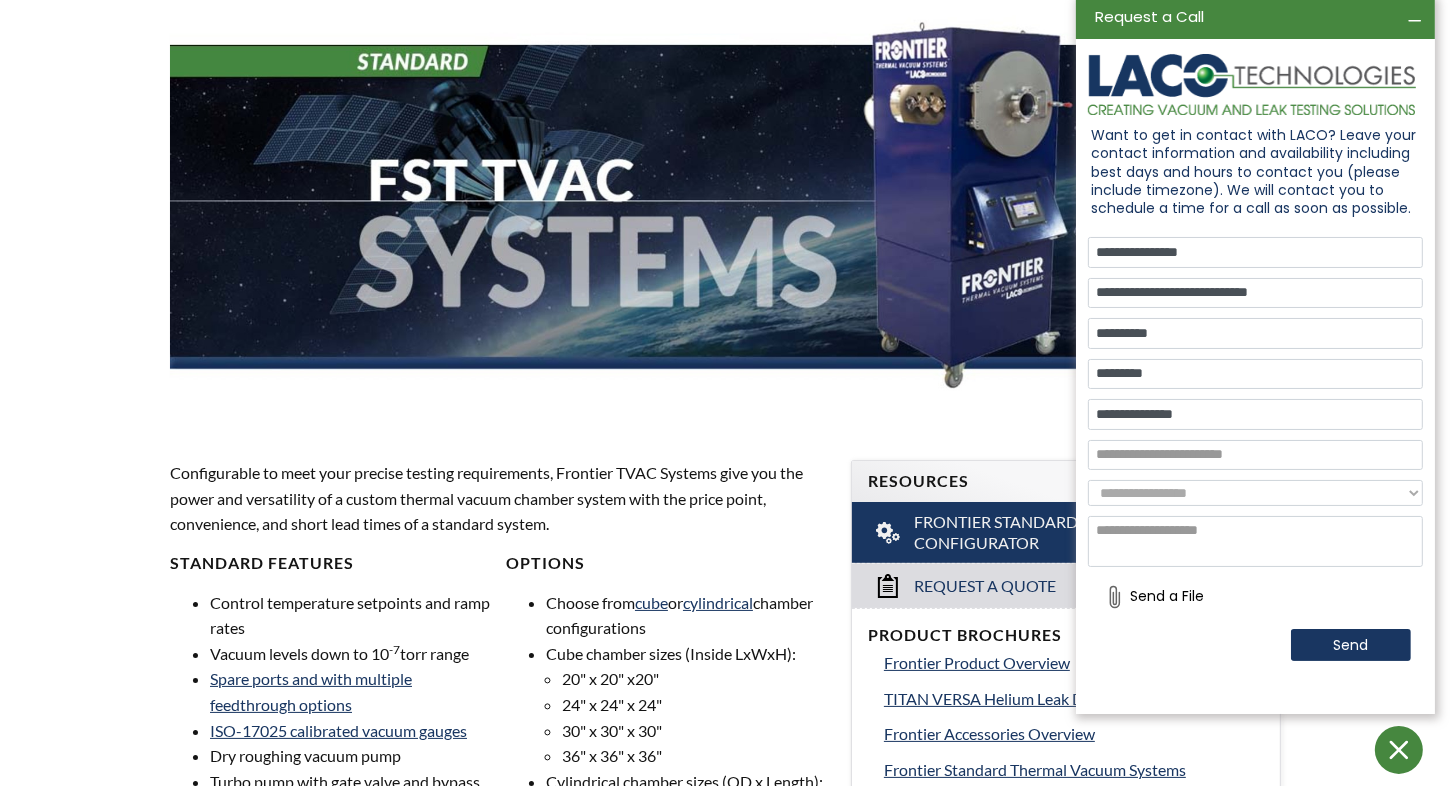click on "**********" at bounding box center (1255, 493) 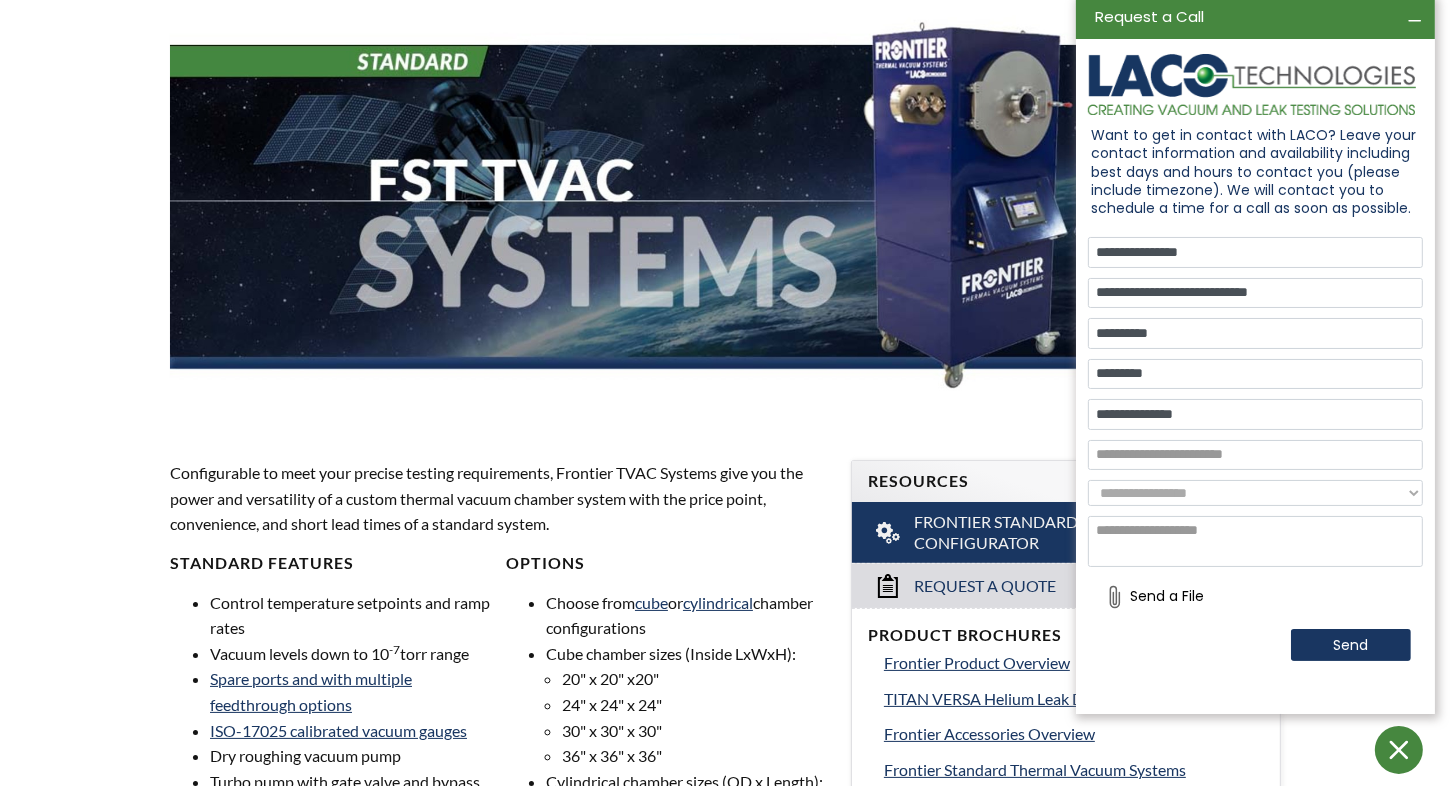 click on "**********" at bounding box center [1255, 493] 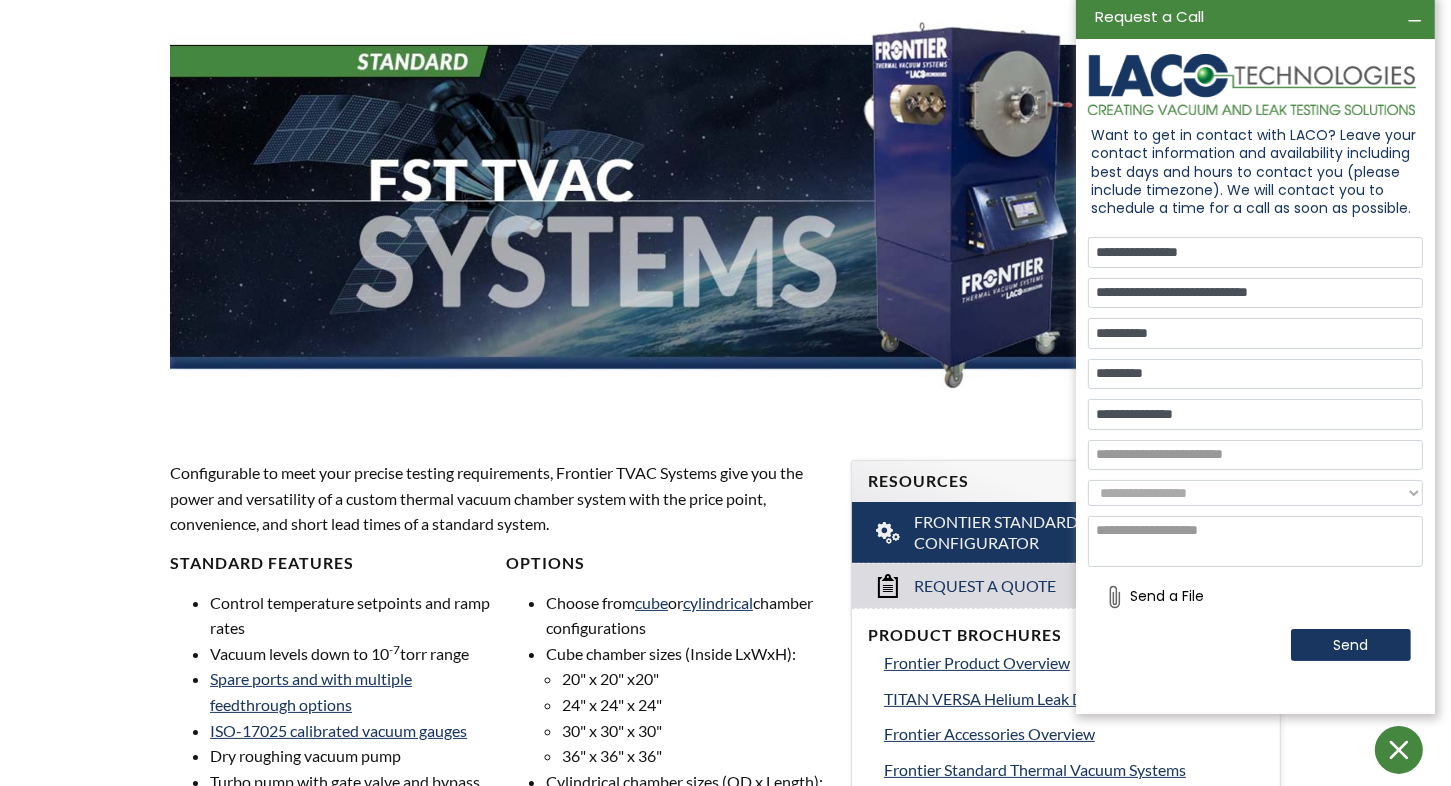 click at bounding box center [1255, 455] 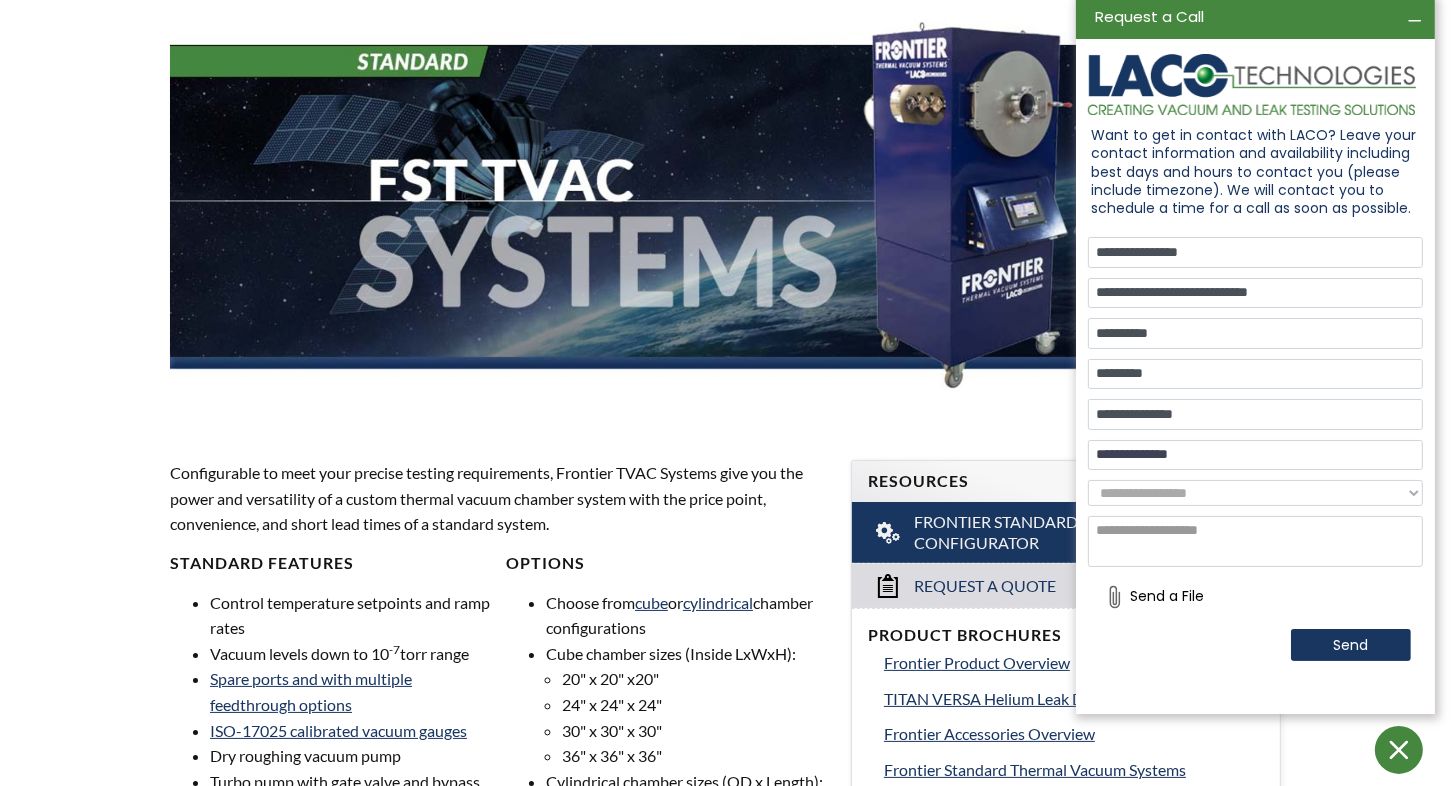 type on "**********" 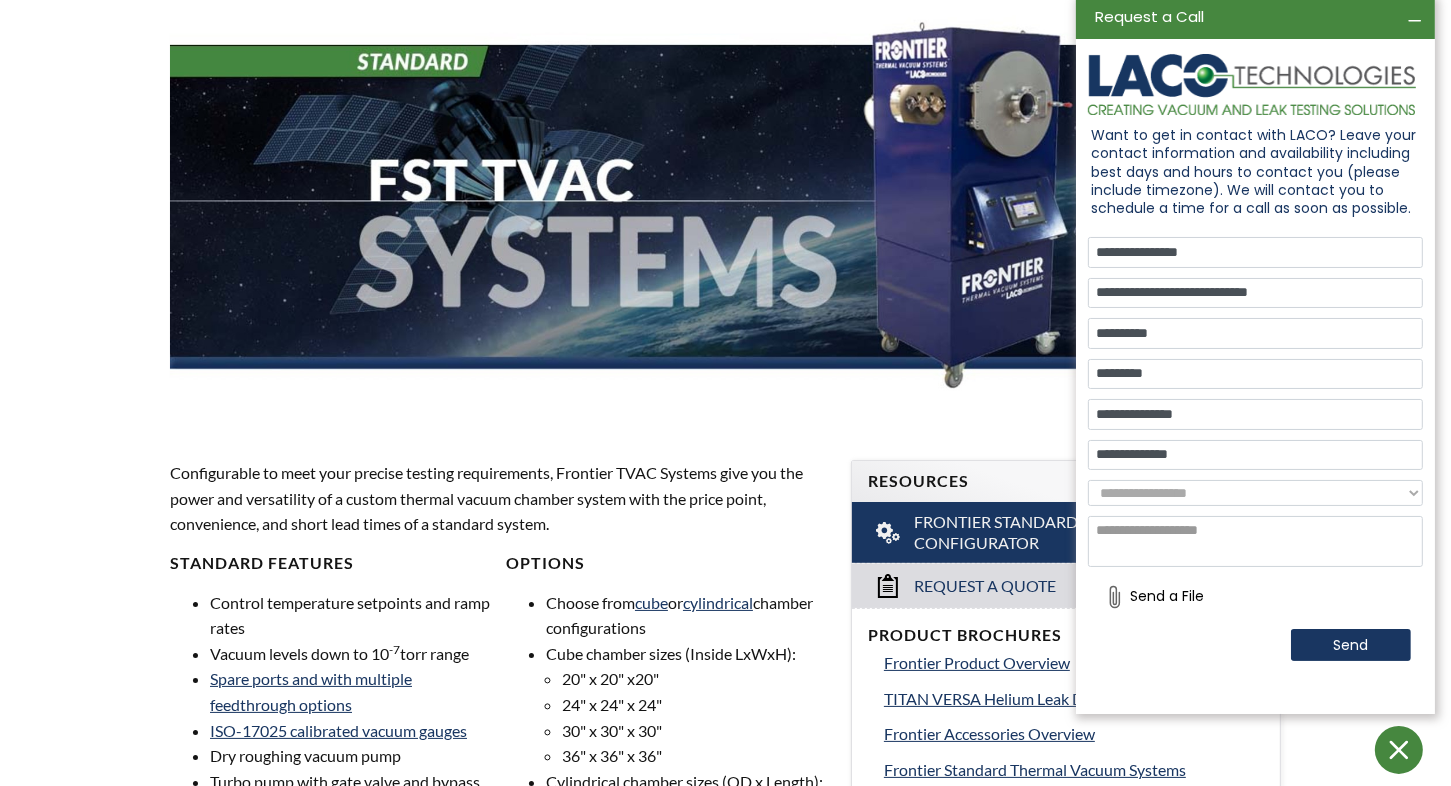 click at bounding box center [1255, 542] 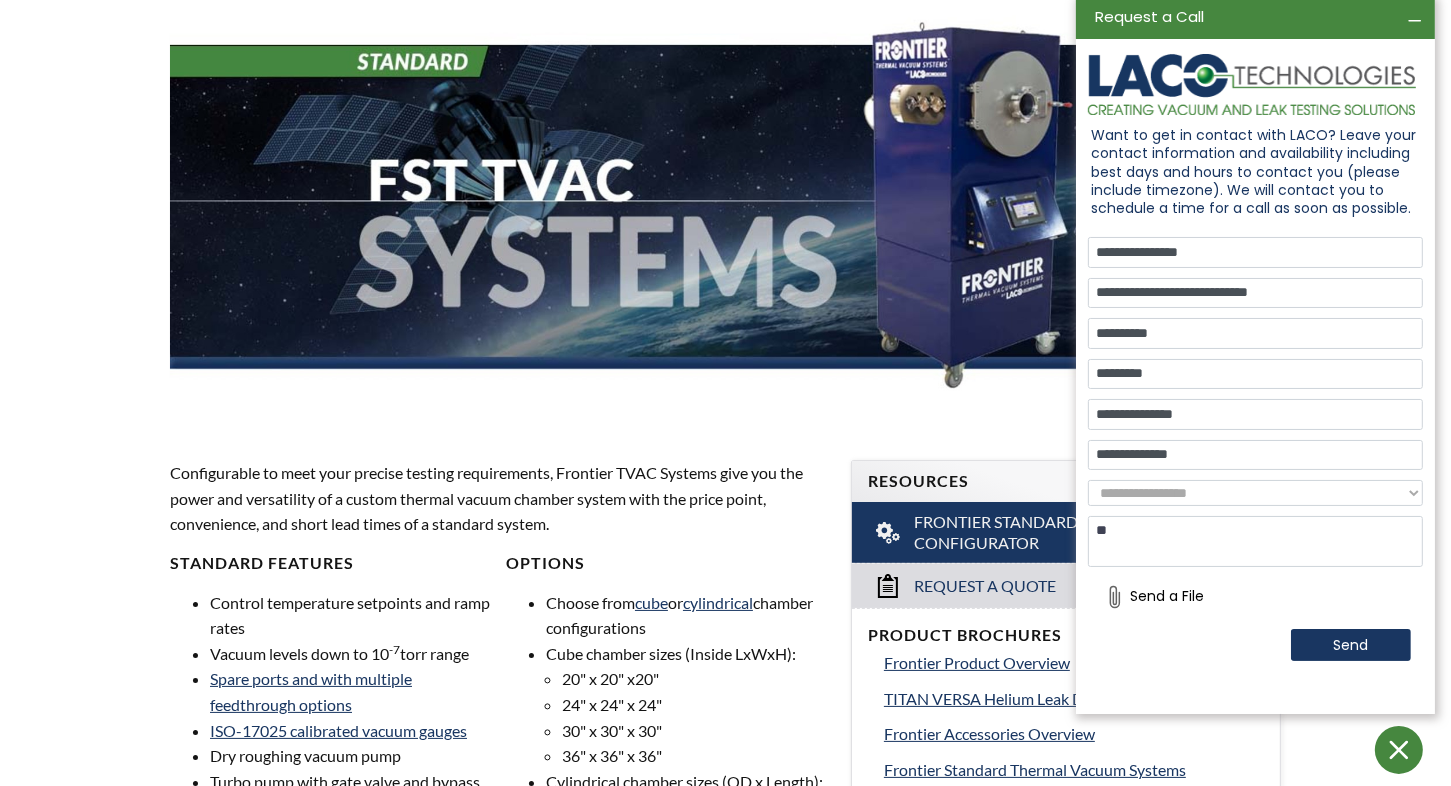 type on "*" 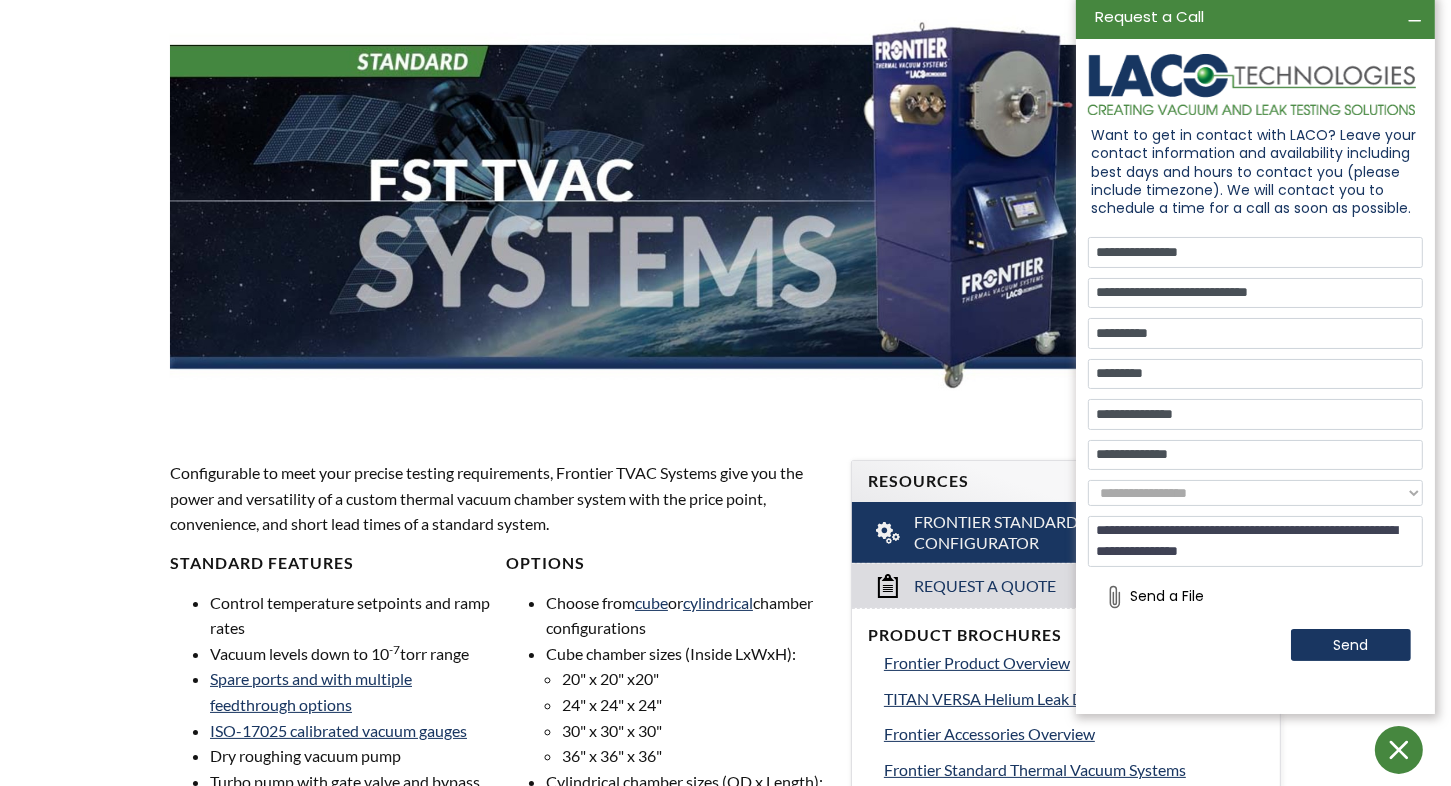 drag, startPoint x: 1340, startPoint y: 530, endPoint x: 1373, endPoint y: 523, distance: 33.734257 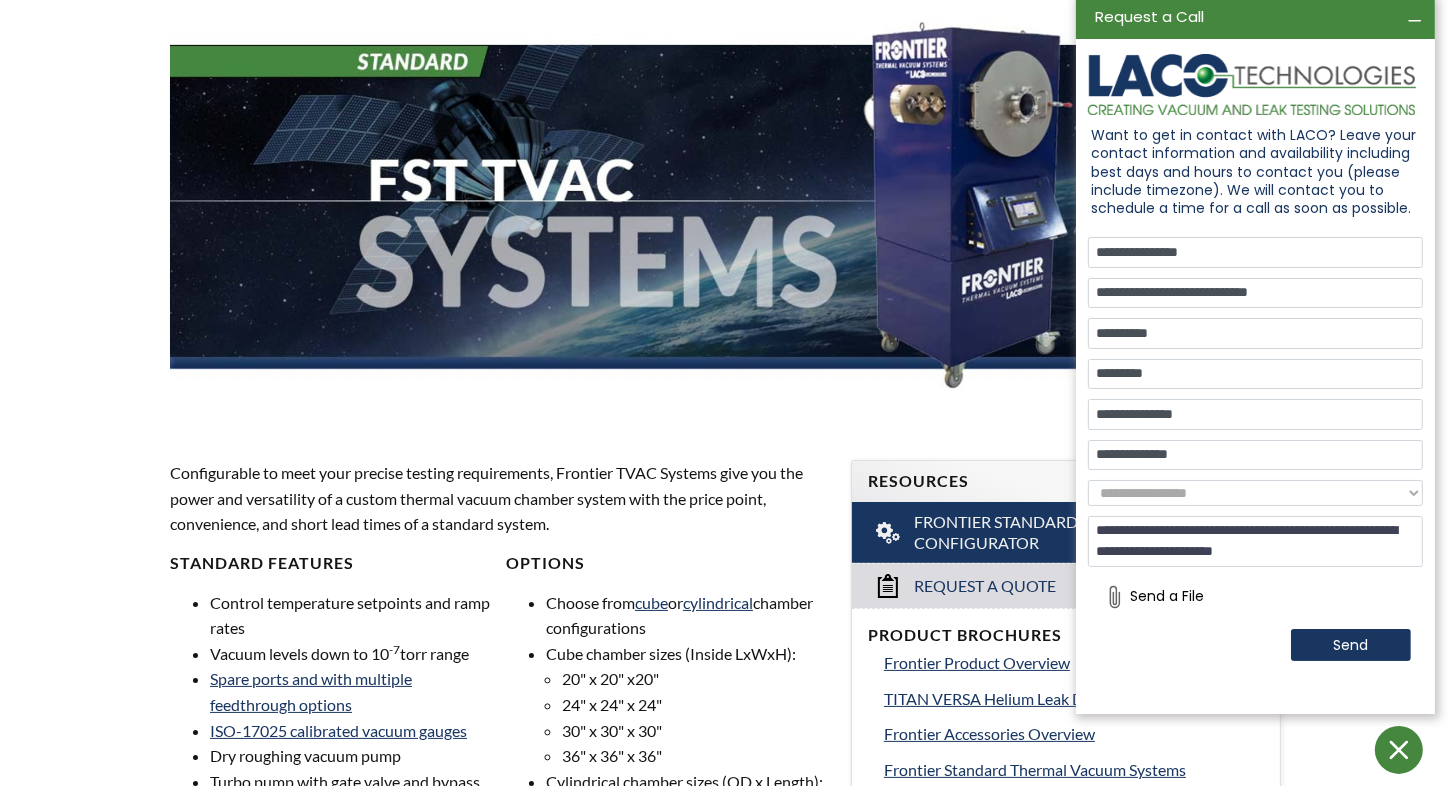 scroll, scrollTop: 16, scrollLeft: 0, axis: vertical 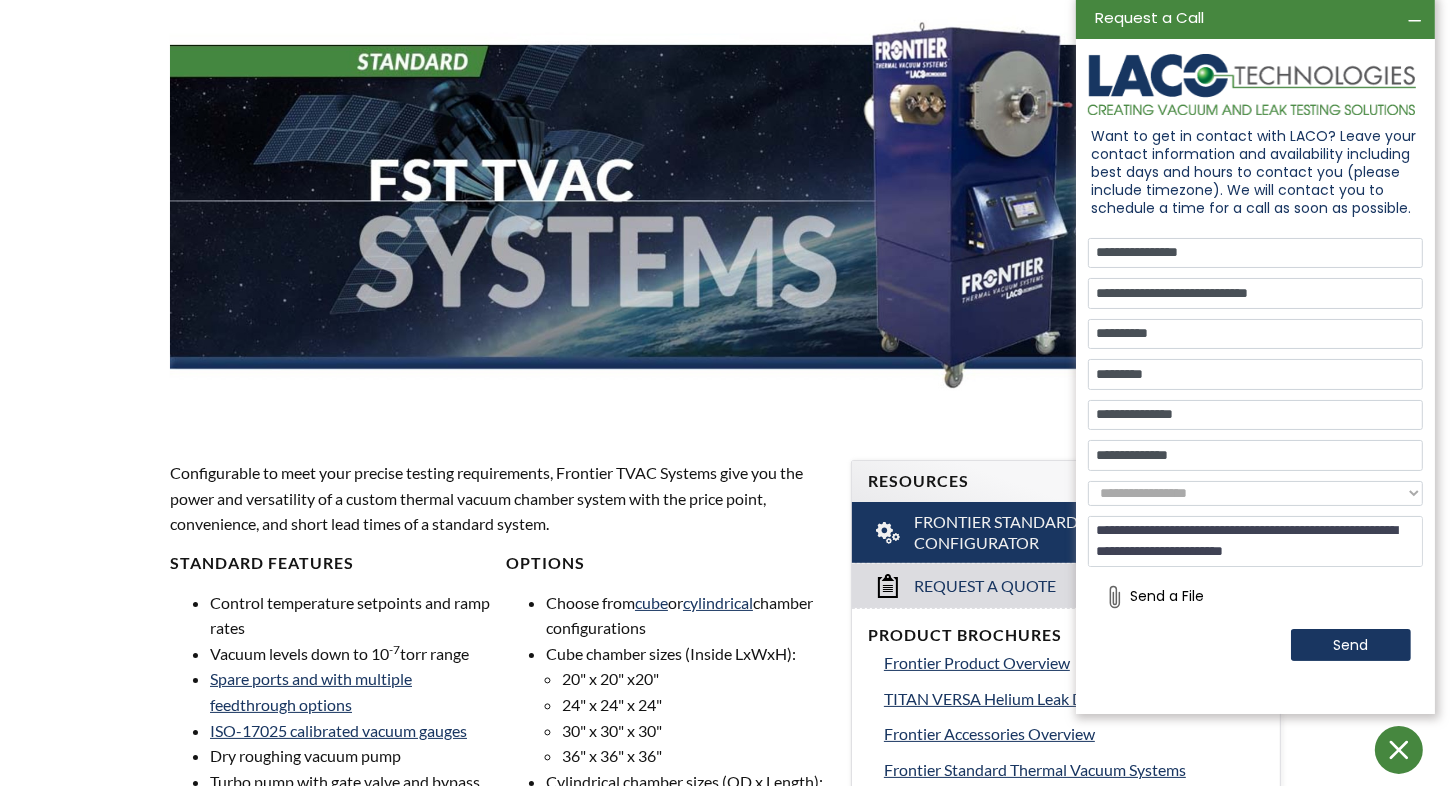 click on "**********" at bounding box center (1255, 541) 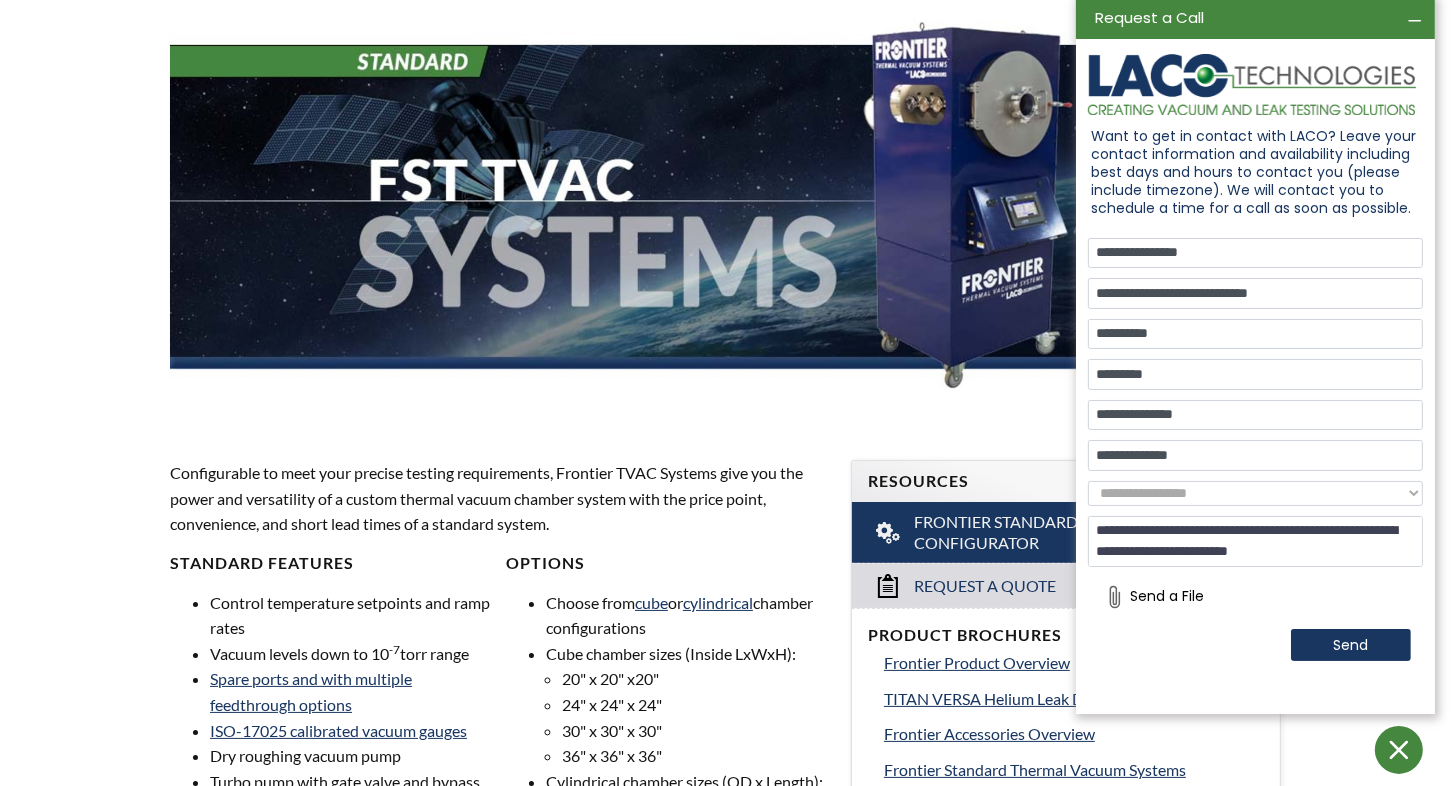 click on "**********" at bounding box center [1255, 541] 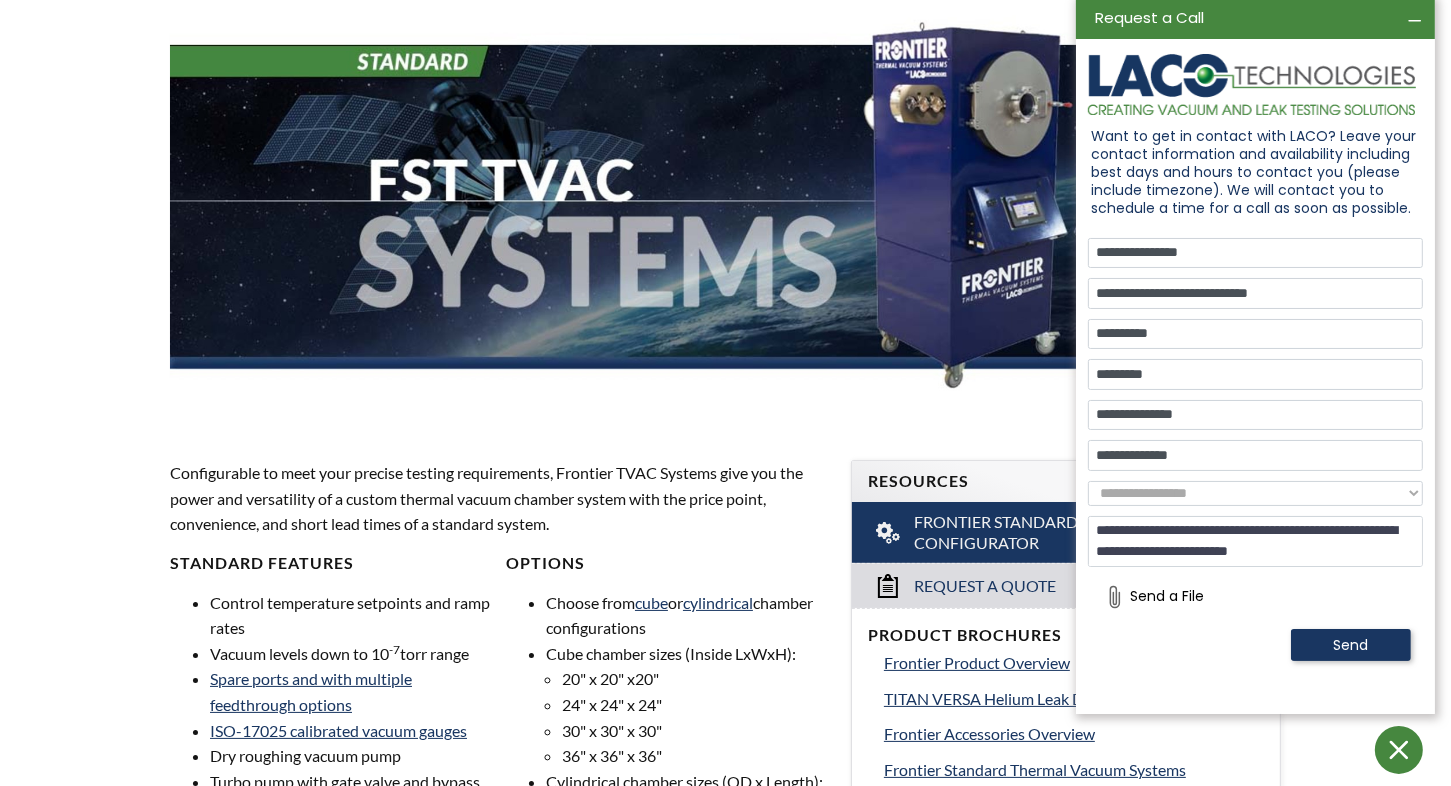 click on "Send" at bounding box center [1351, 645] 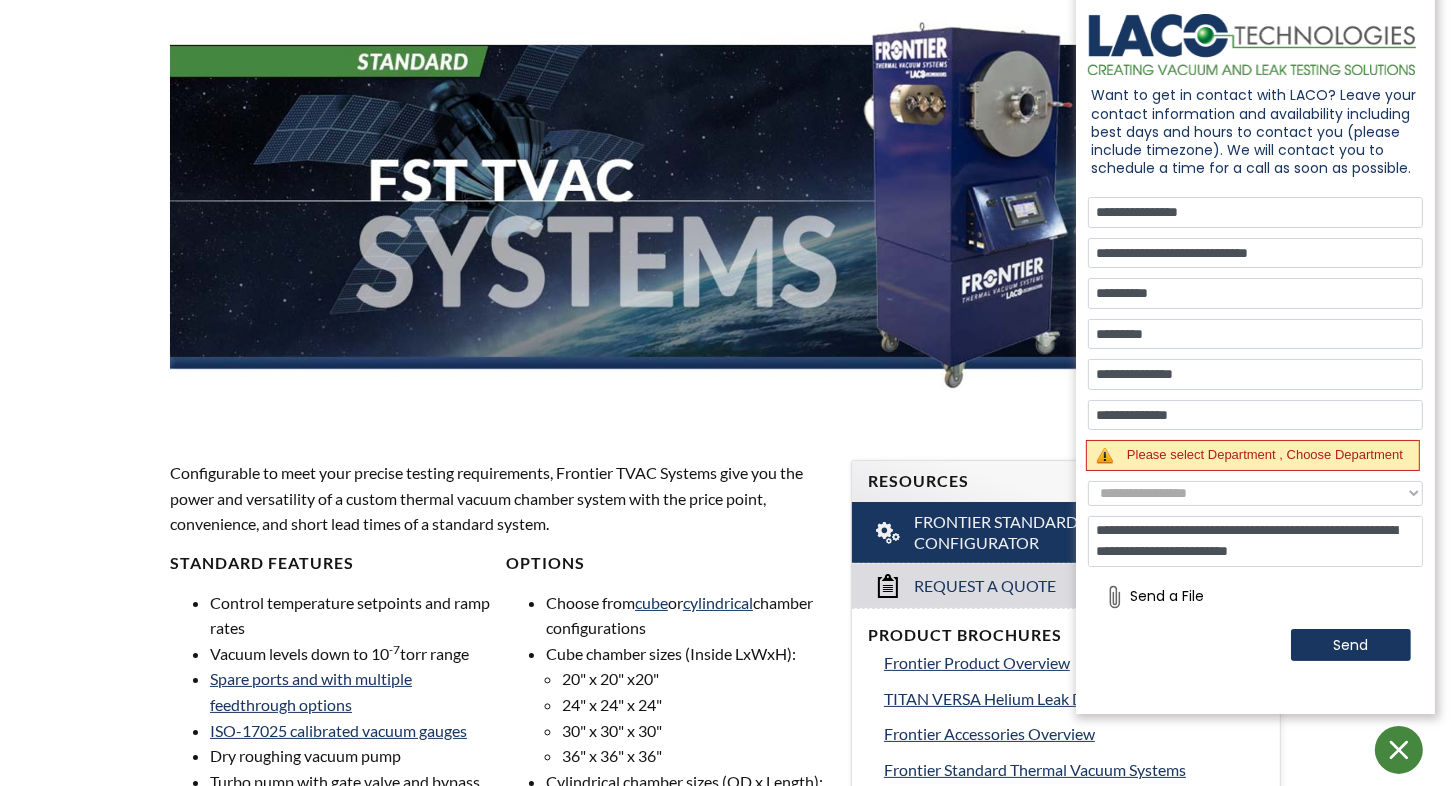 click on "**********" at bounding box center [1255, 494] 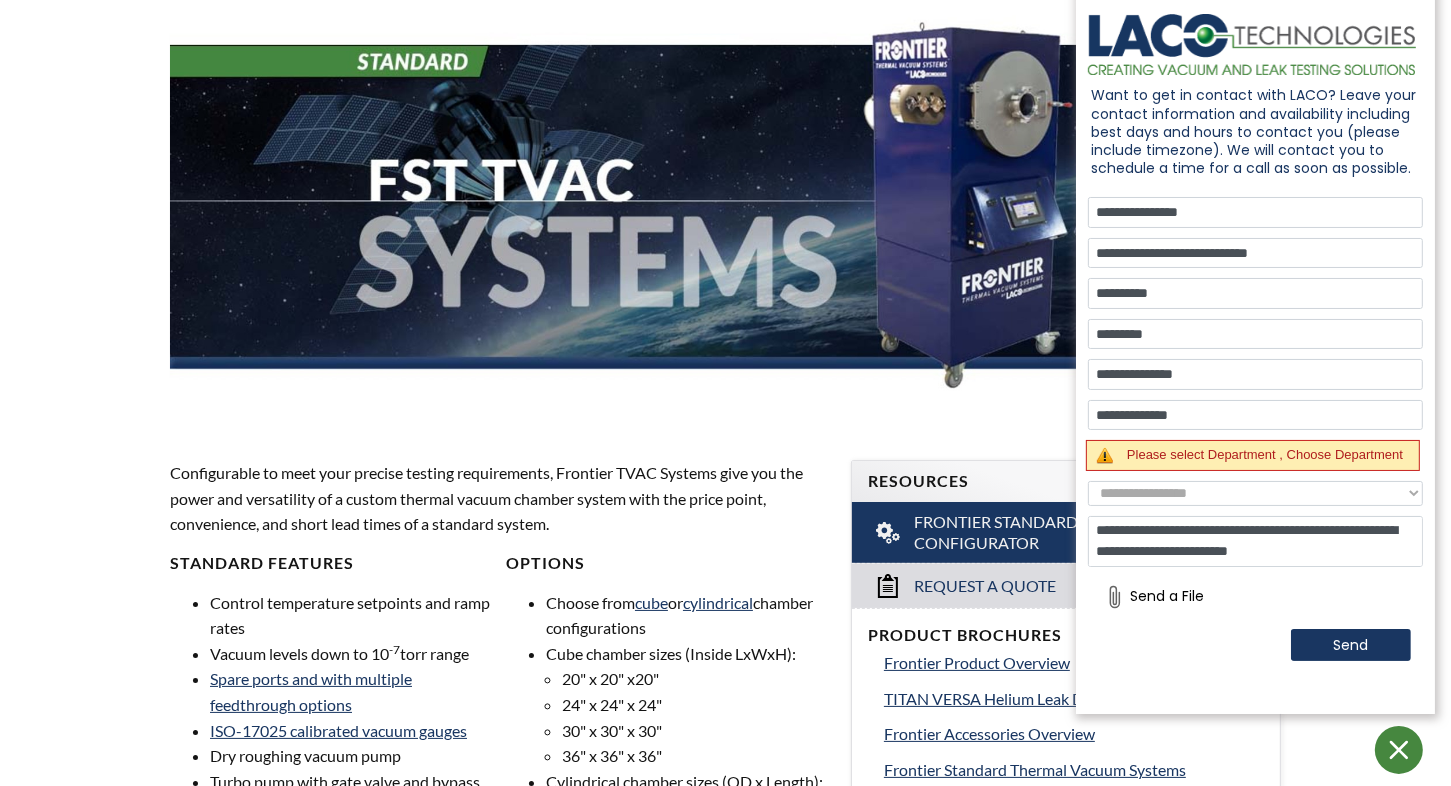 select on "**********" 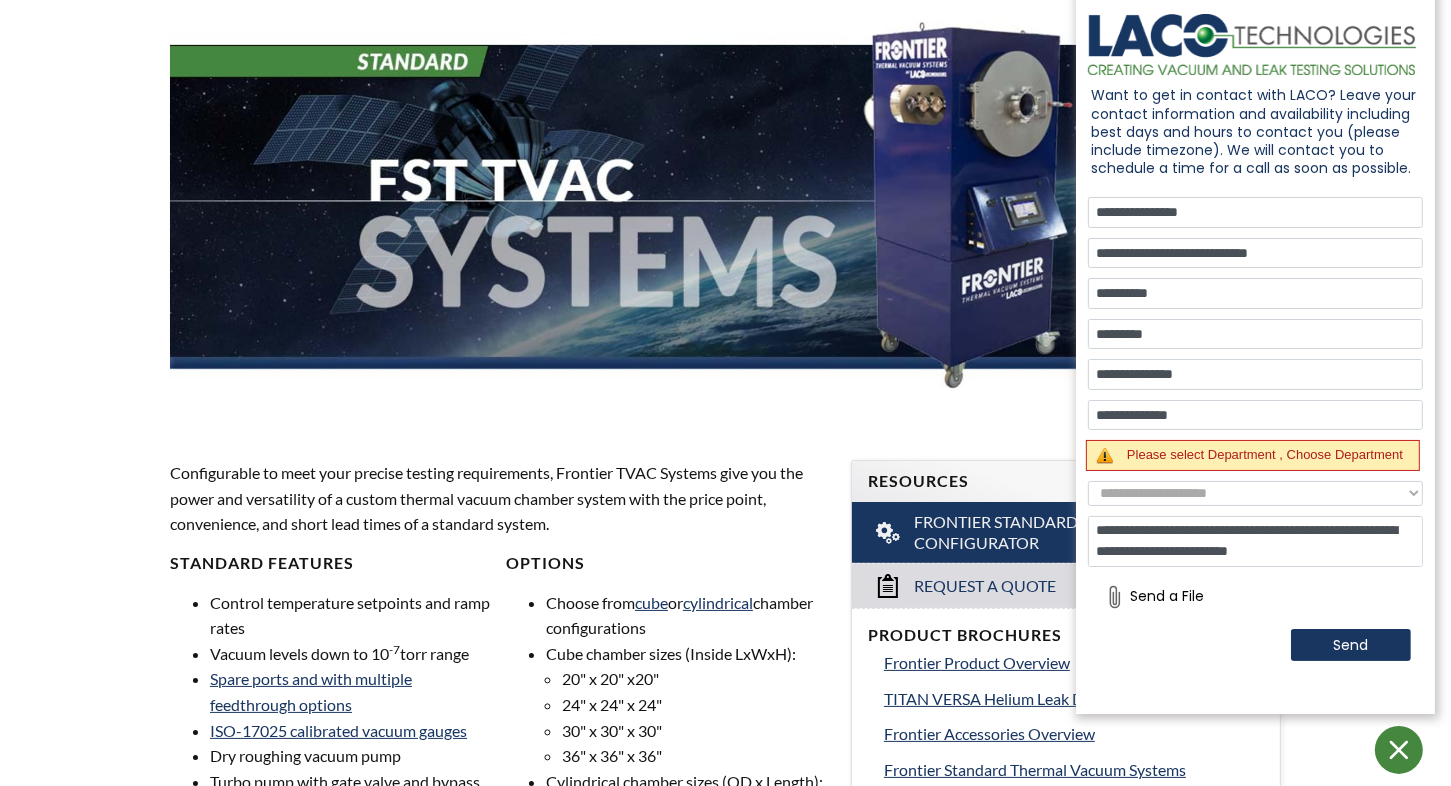 click on "**********" at bounding box center [1255, 494] 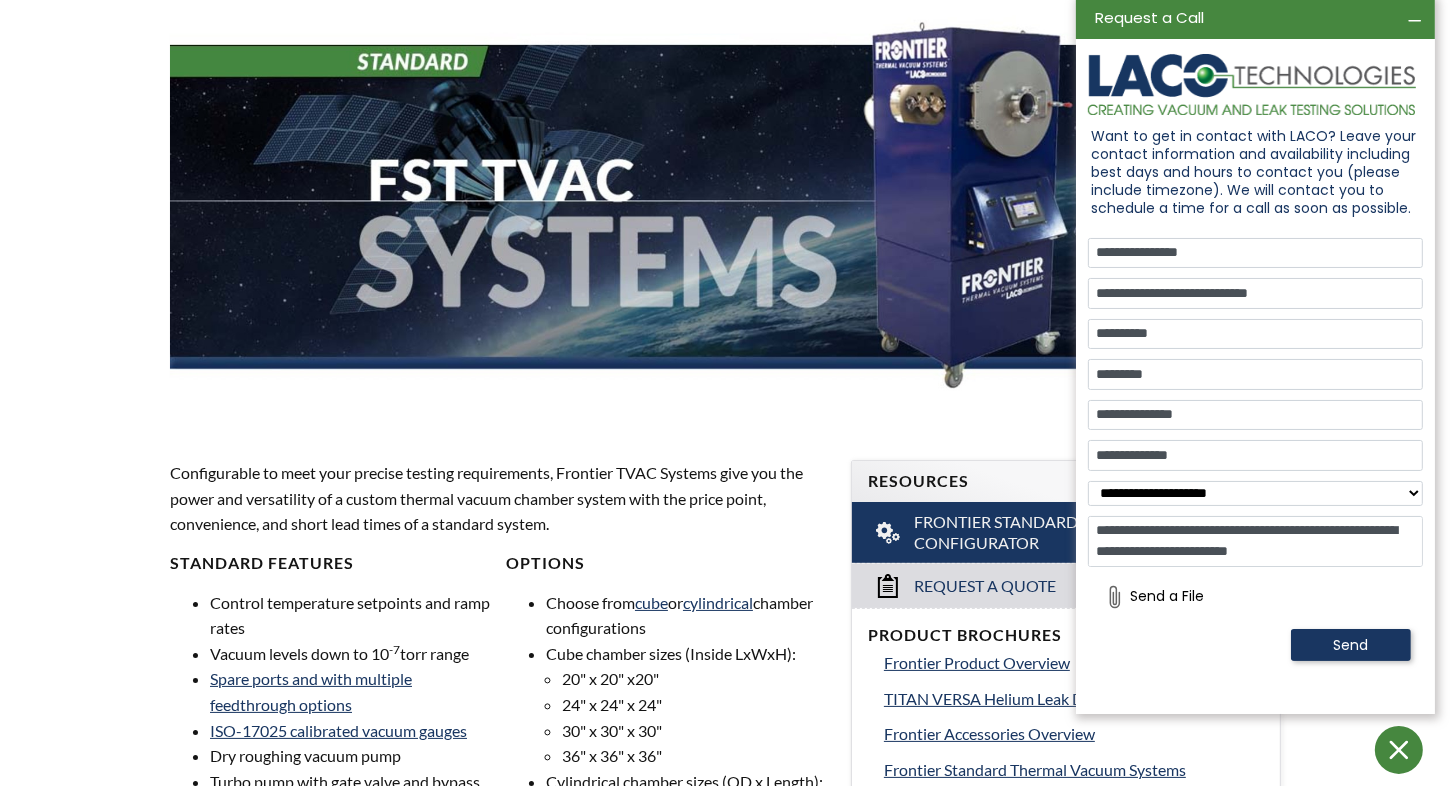 click on "Send" at bounding box center (1351, 645) 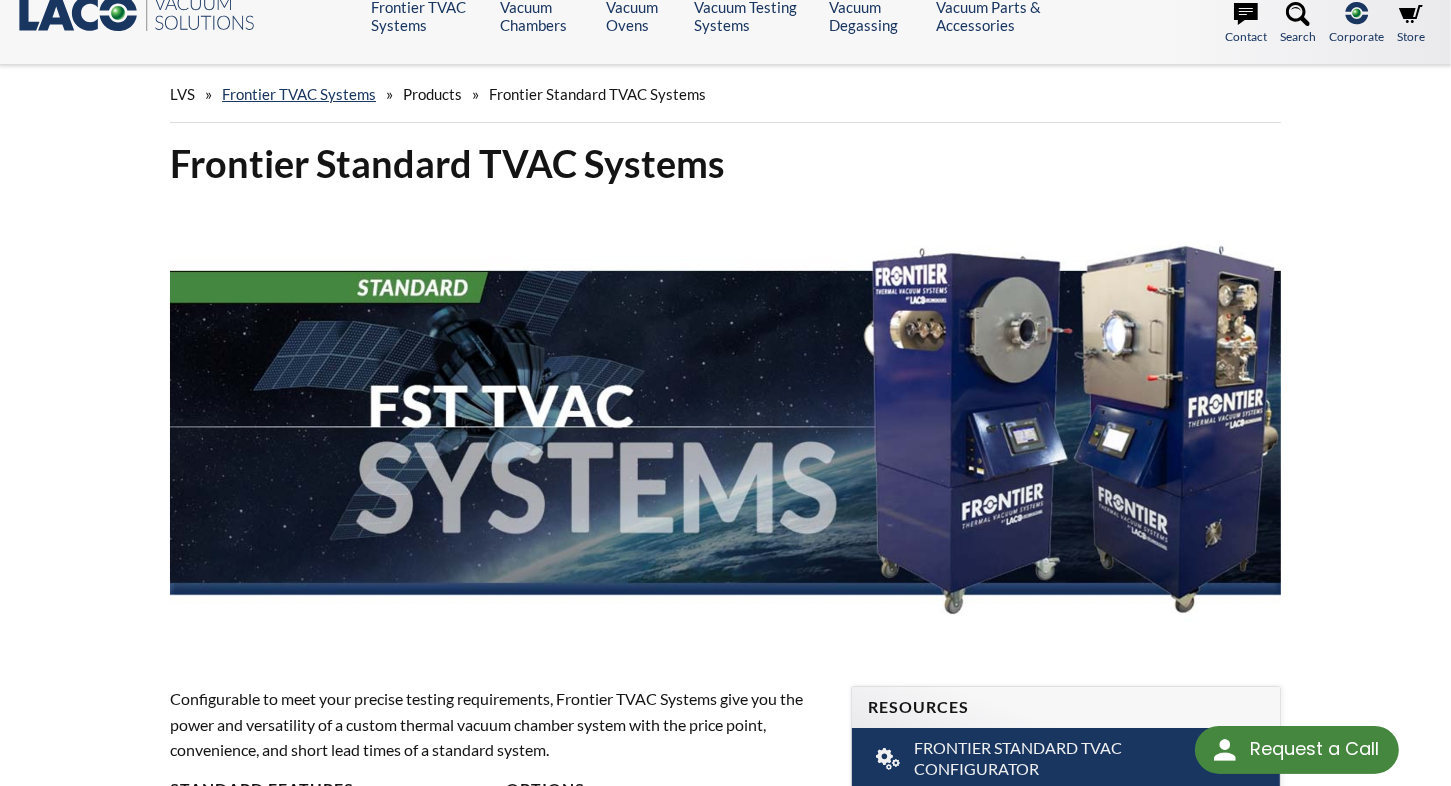 scroll, scrollTop: 0, scrollLeft: 0, axis: both 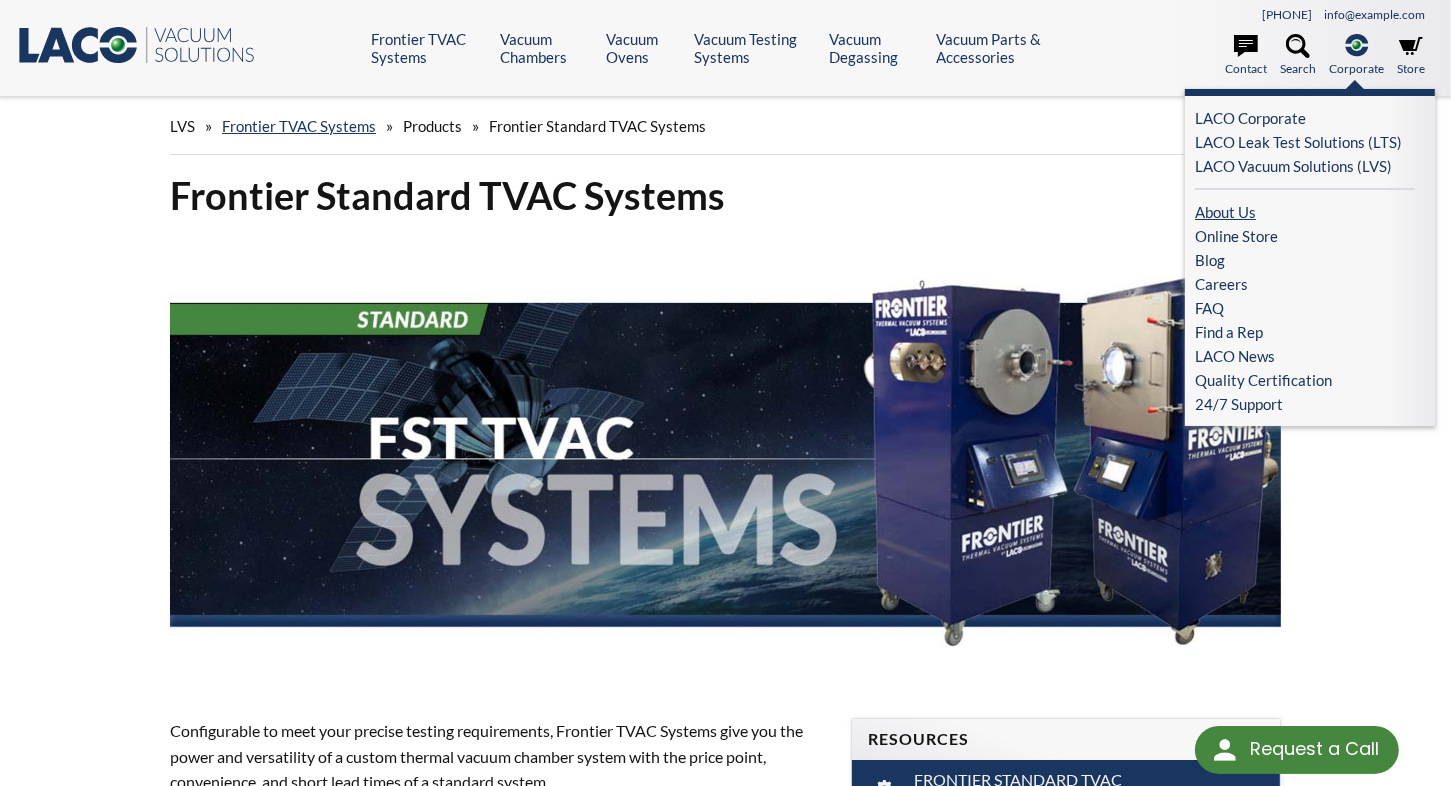 click on "About Us" at bounding box center (1305, 212) 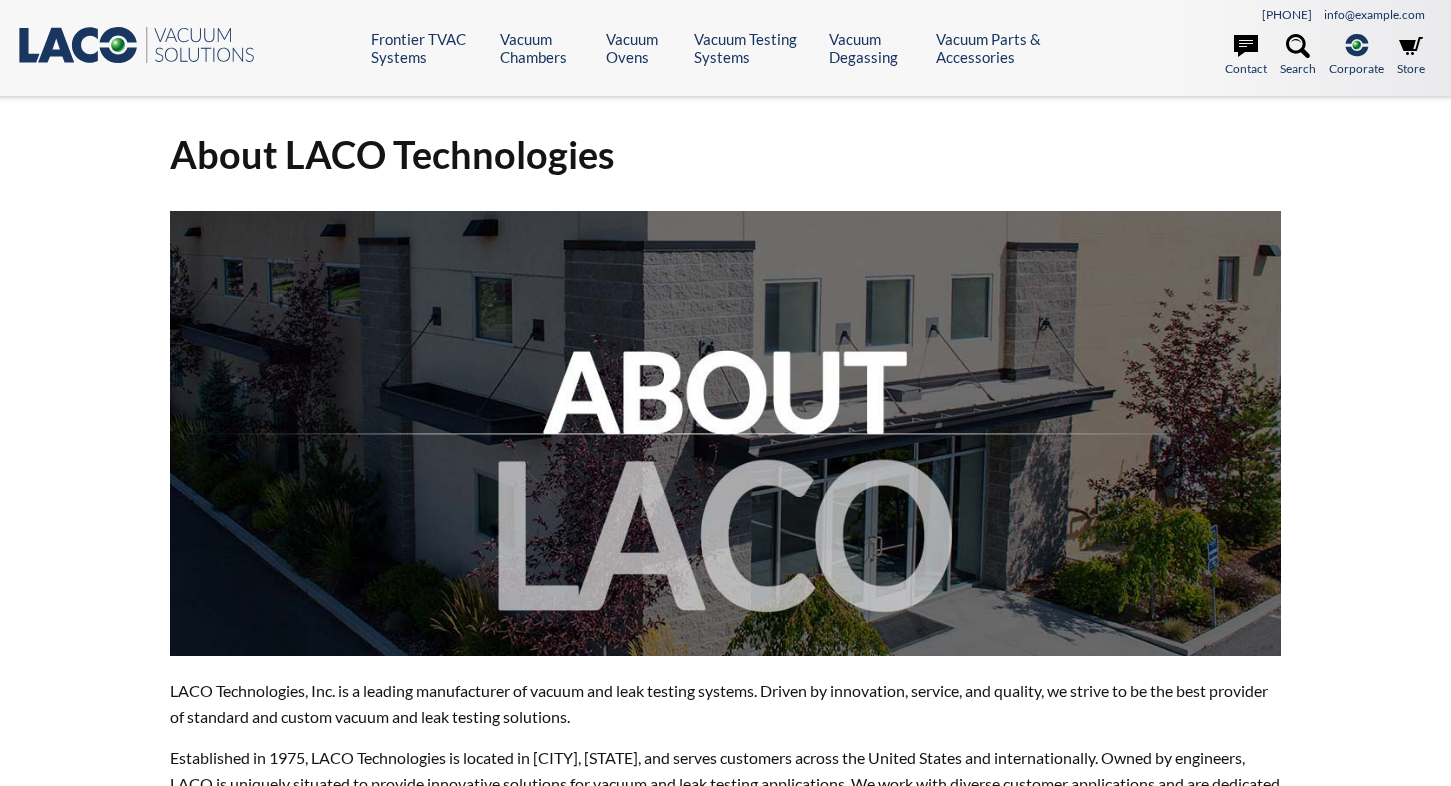 scroll, scrollTop: 0, scrollLeft: 0, axis: both 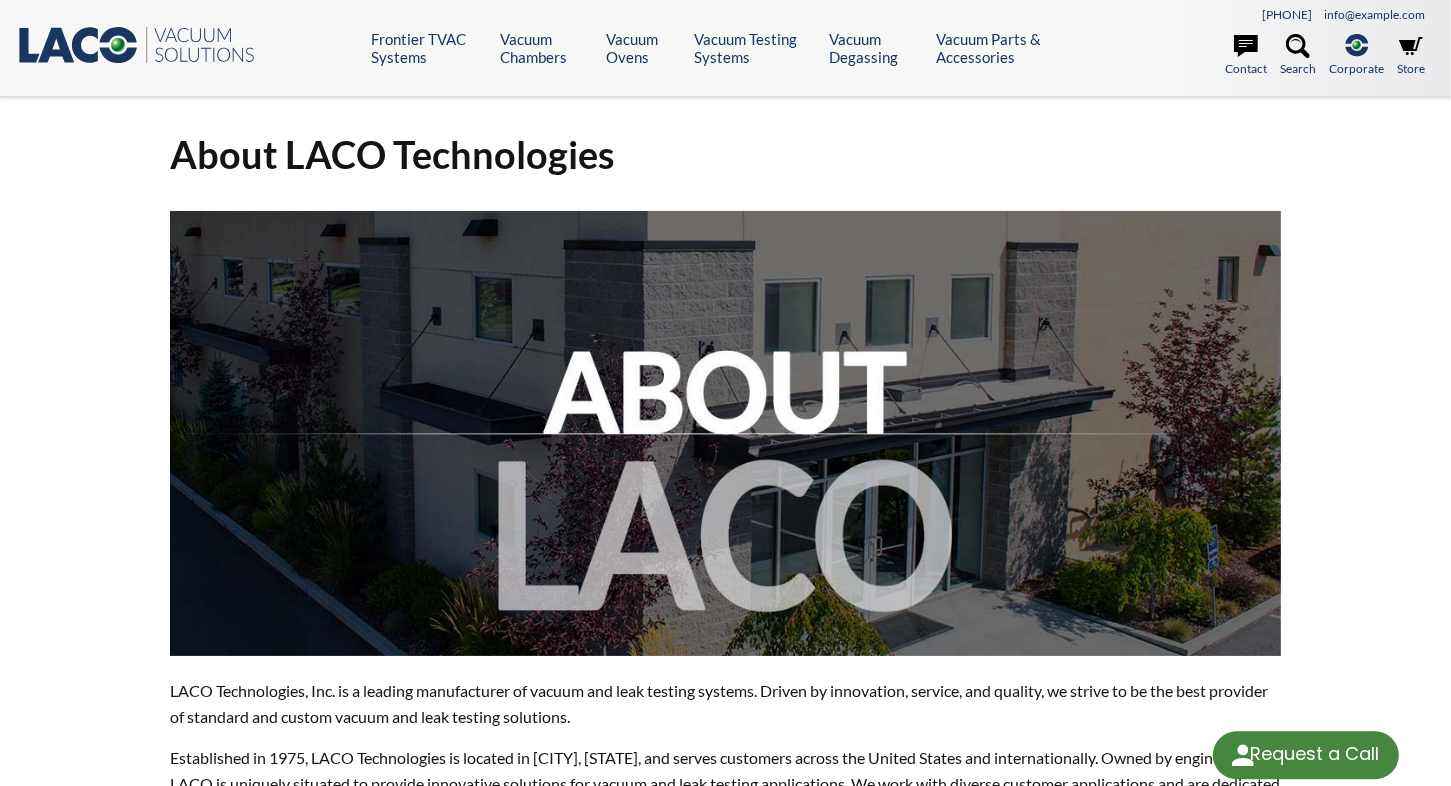 select 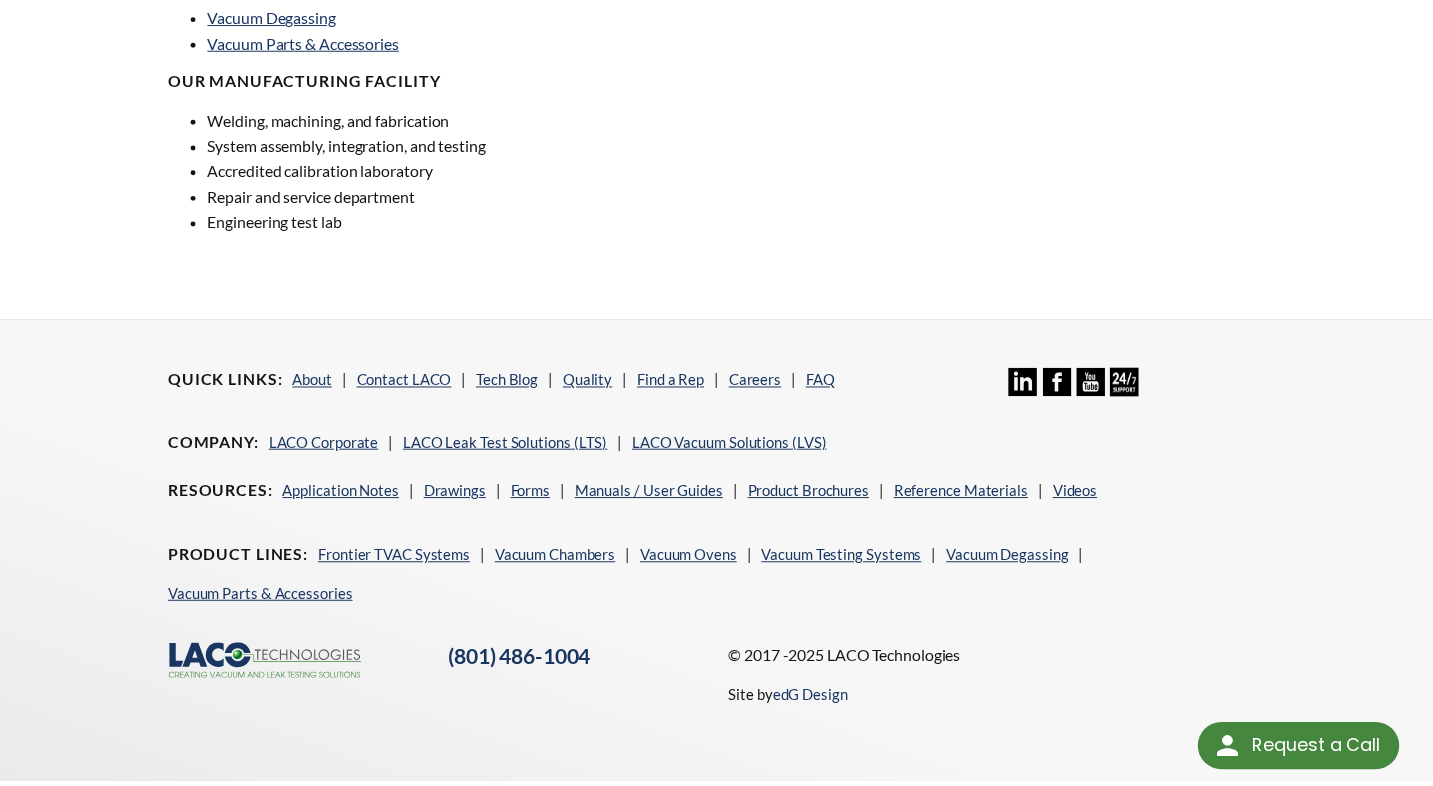 scroll, scrollTop: 1595, scrollLeft: 0, axis: vertical 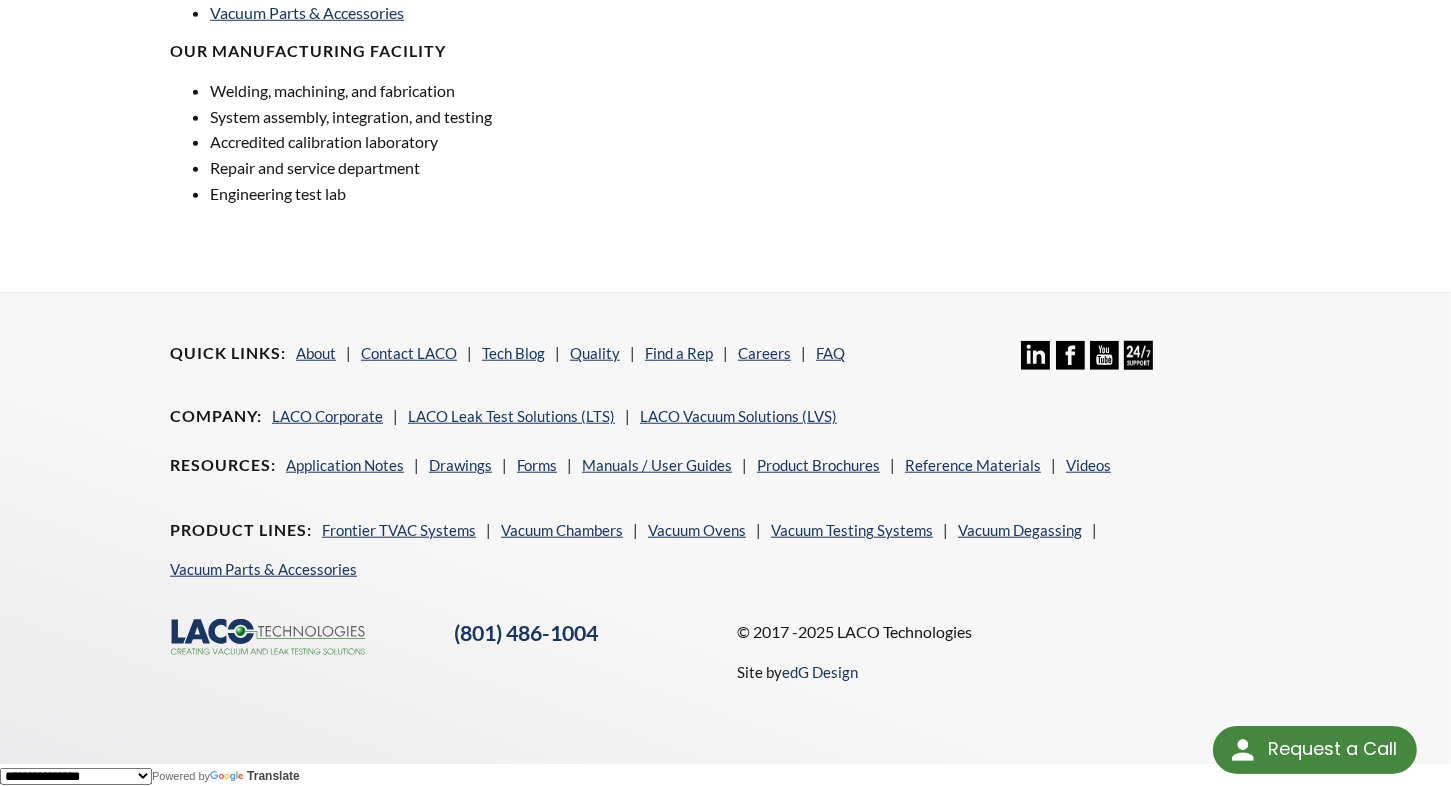 click on "YouTube Icon" 